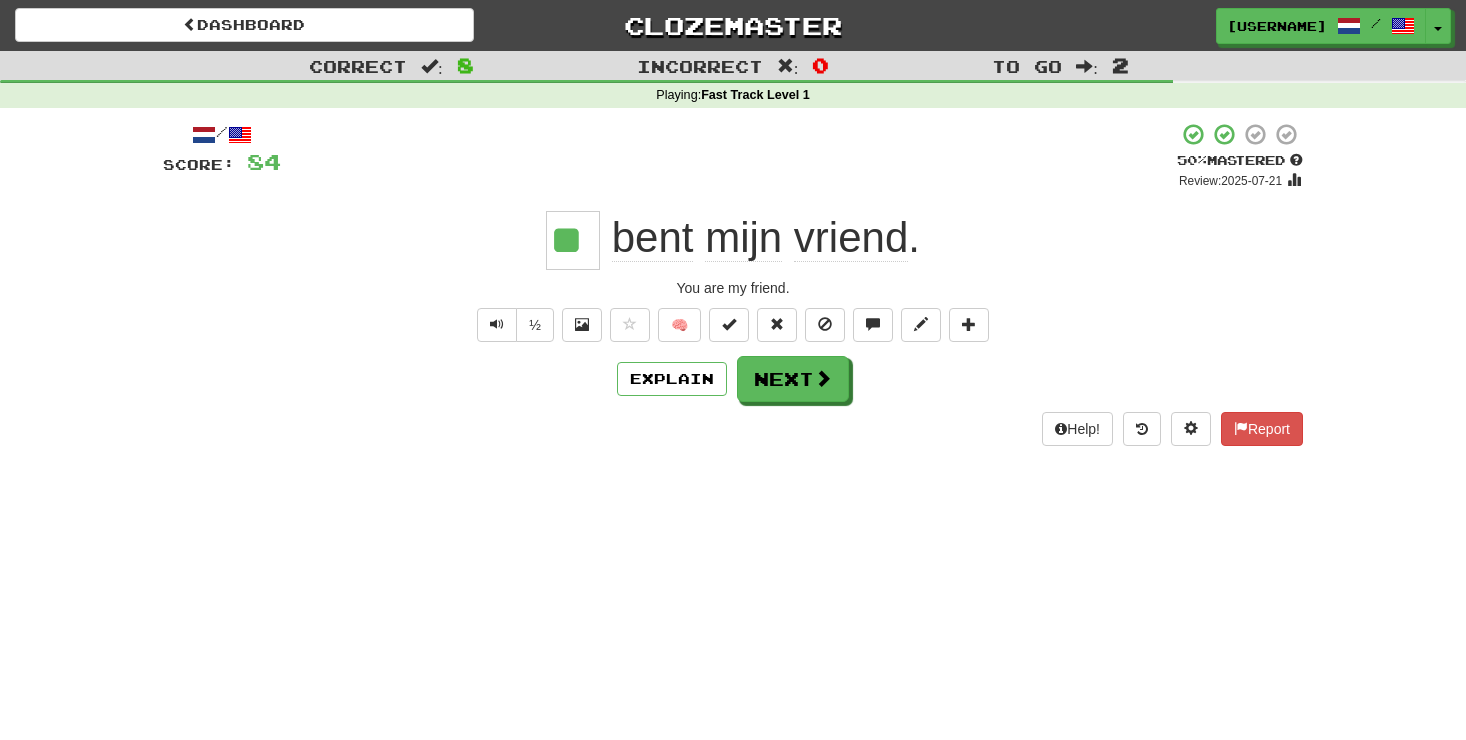 scroll, scrollTop: 0, scrollLeft: 0, axis: both 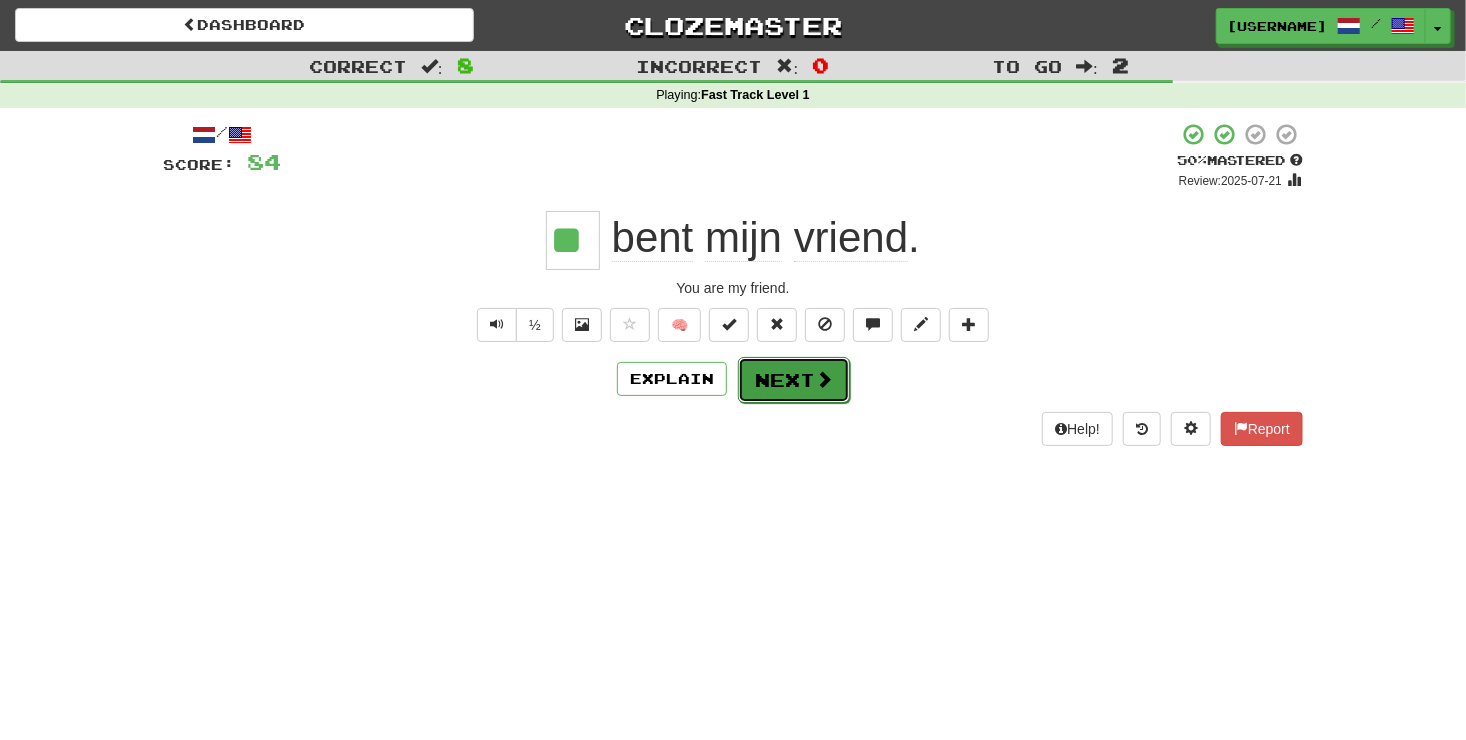 click on "Next" at bounding box center [794, 380] 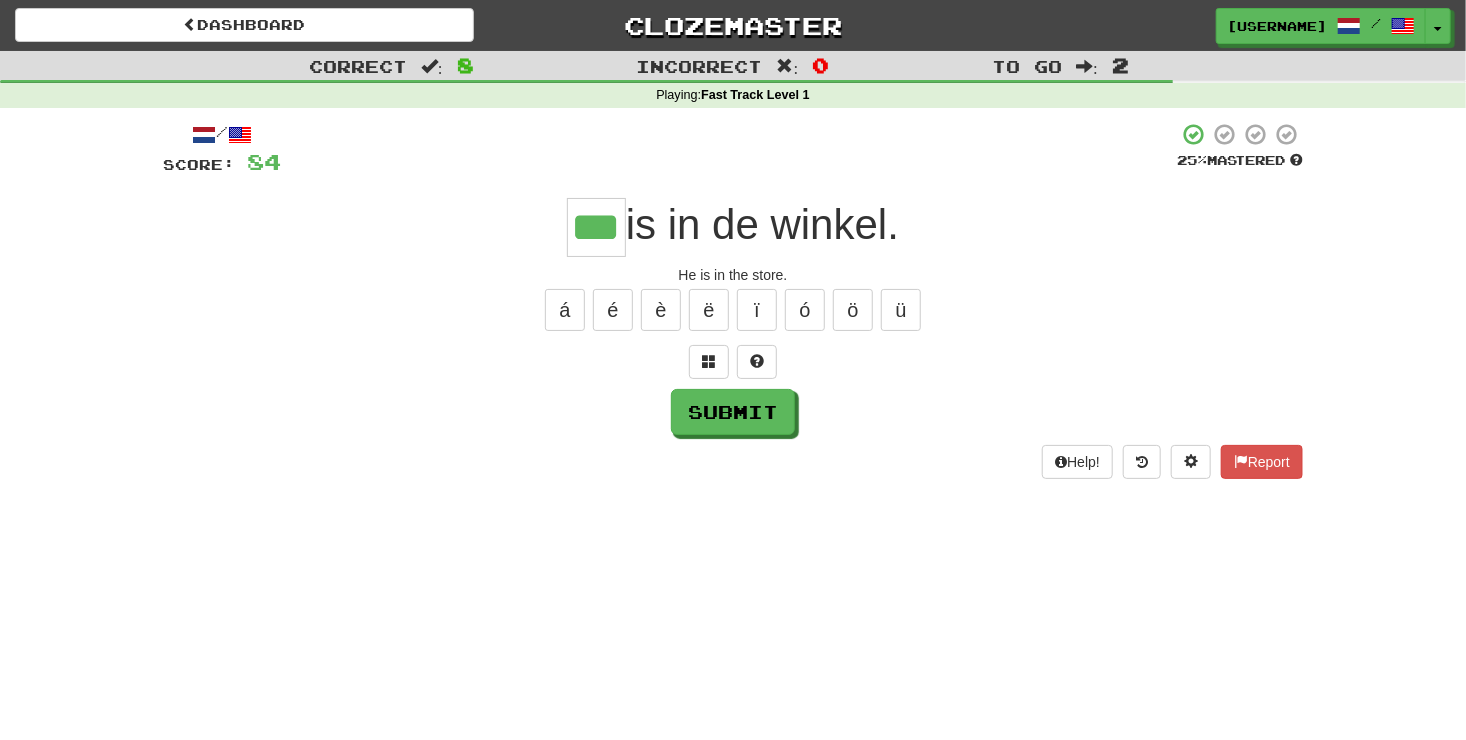 type on "***" 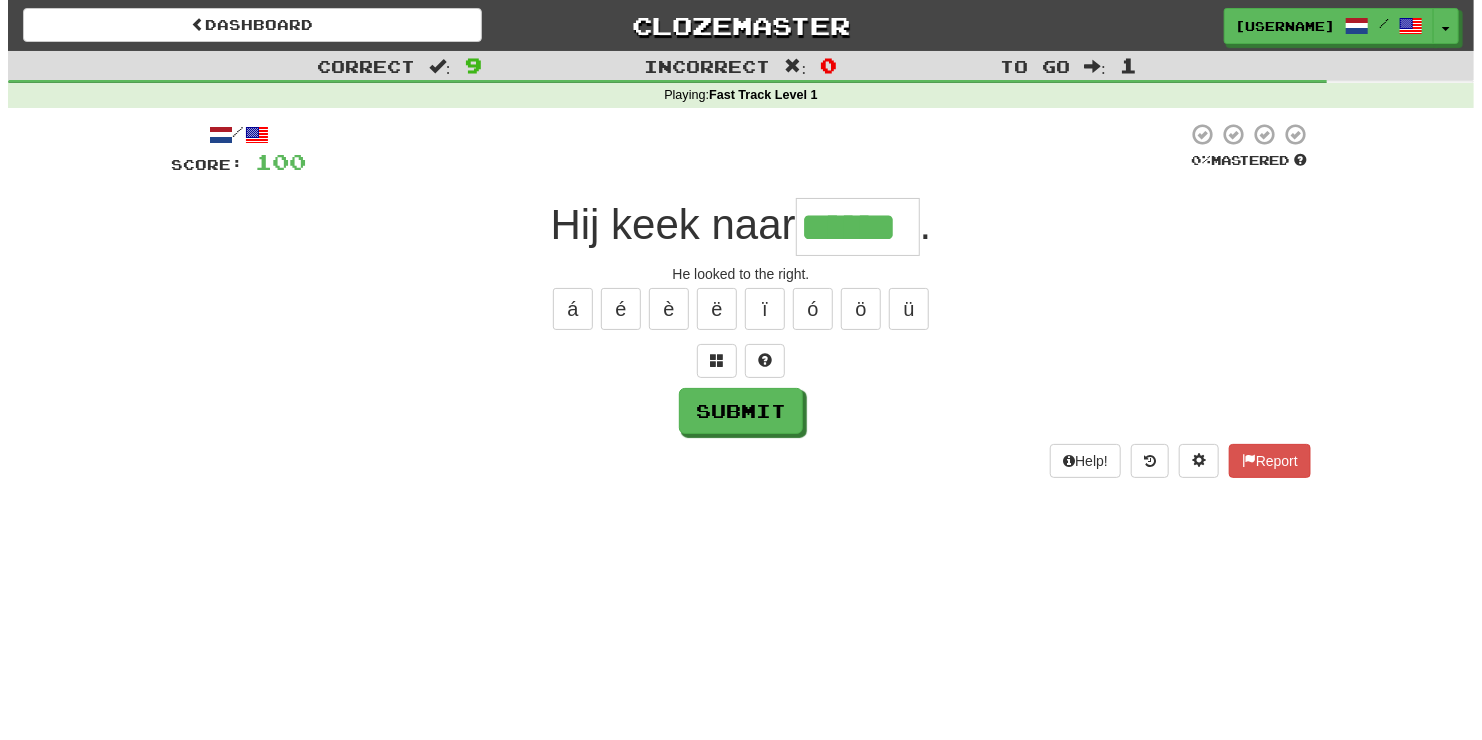scroll, scrollTop: 0, scrollLeft: 0, axis: both 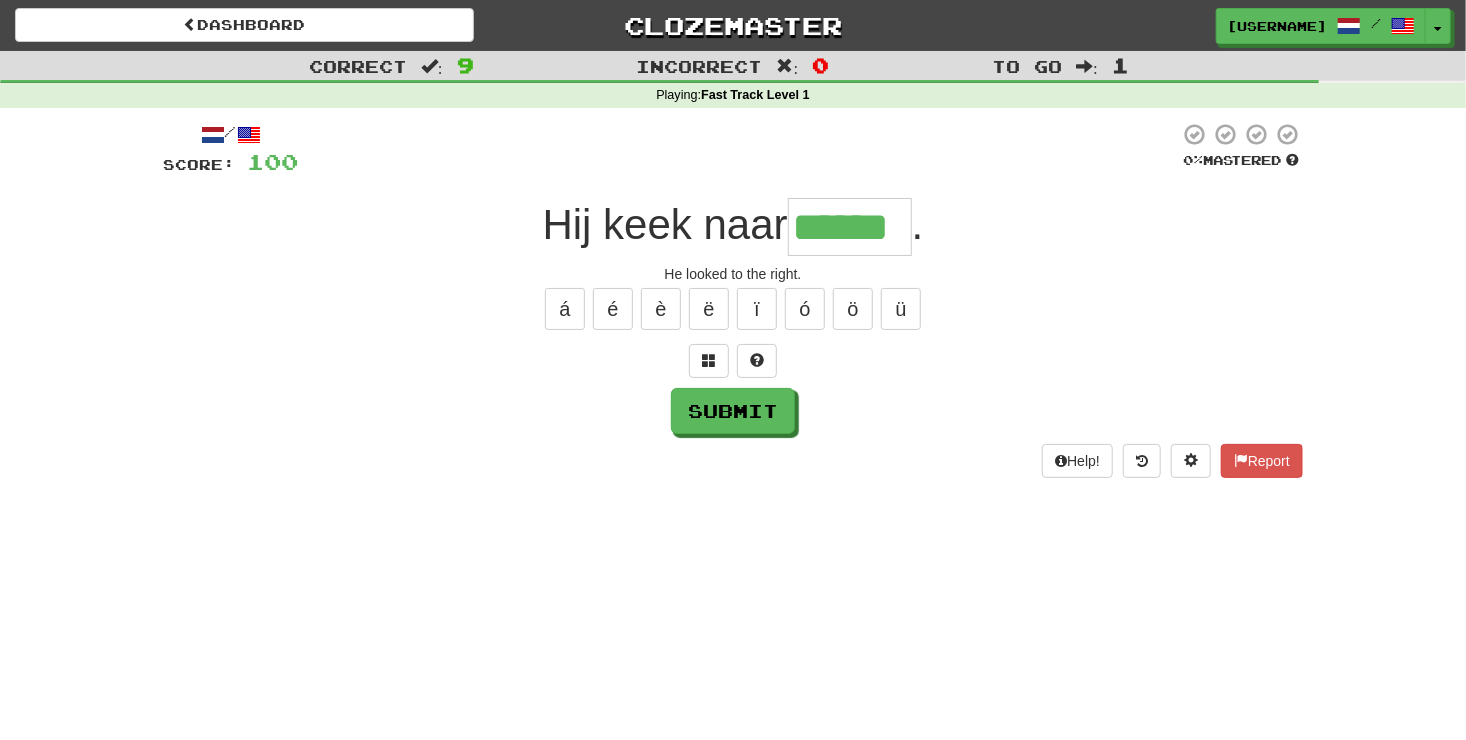 type on "******" 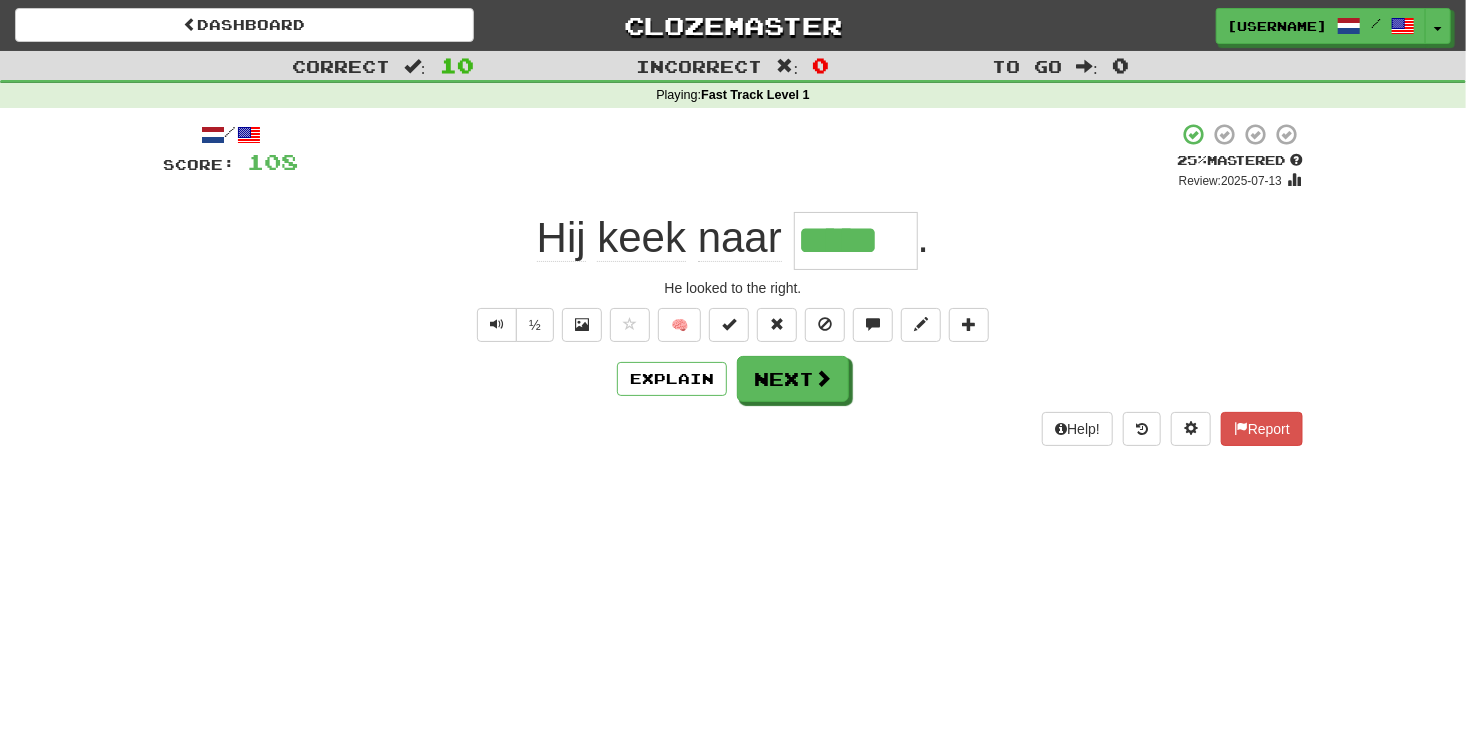 type on "******" 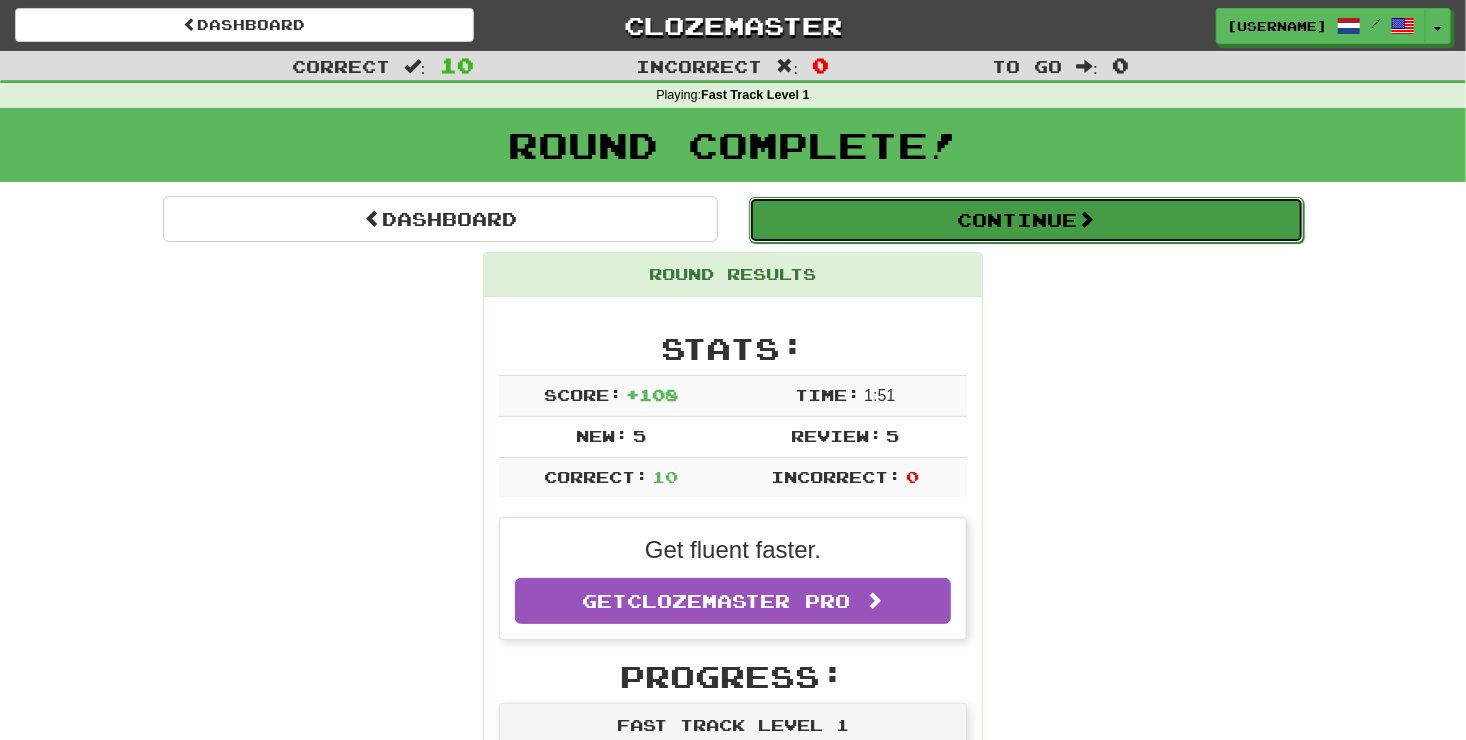 click on "Continue" at bounding box center [1026, 220] 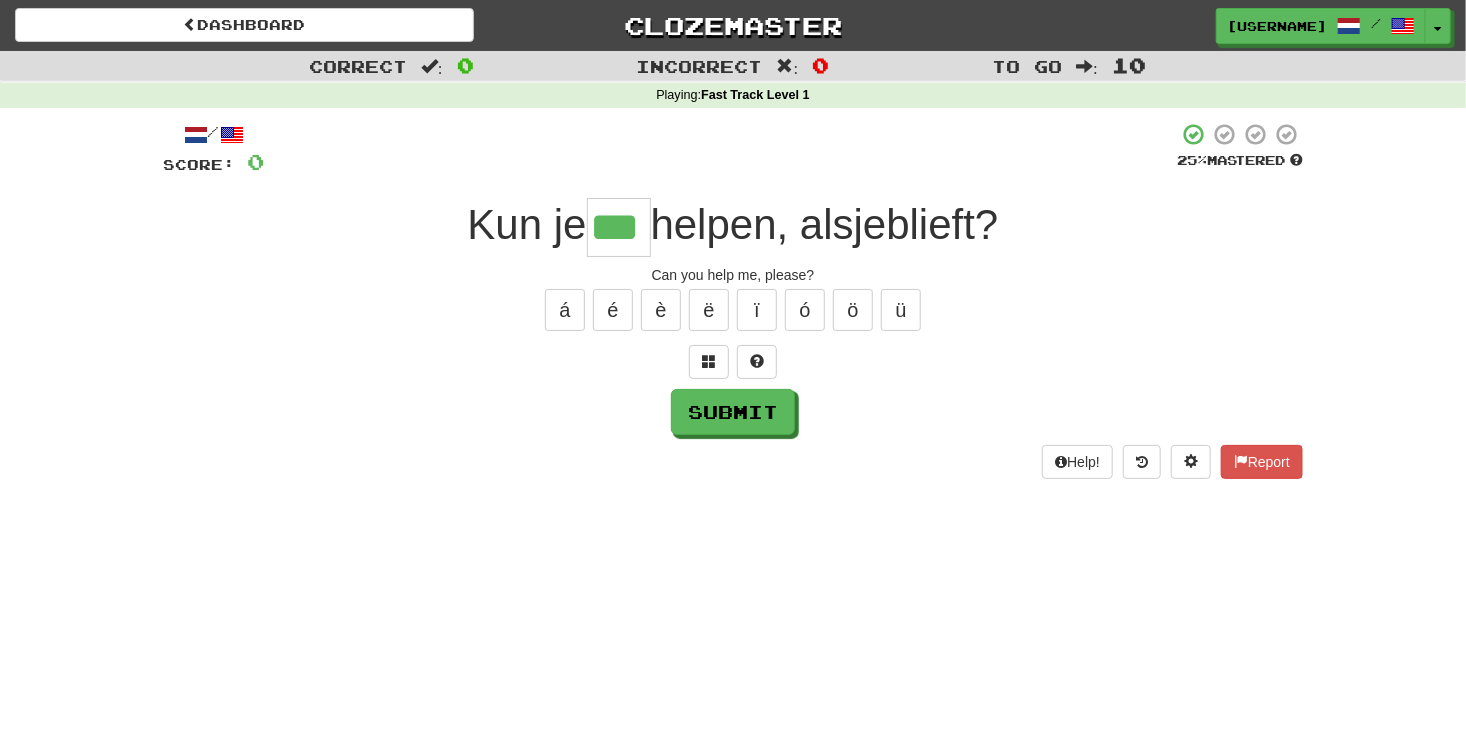type on "***" 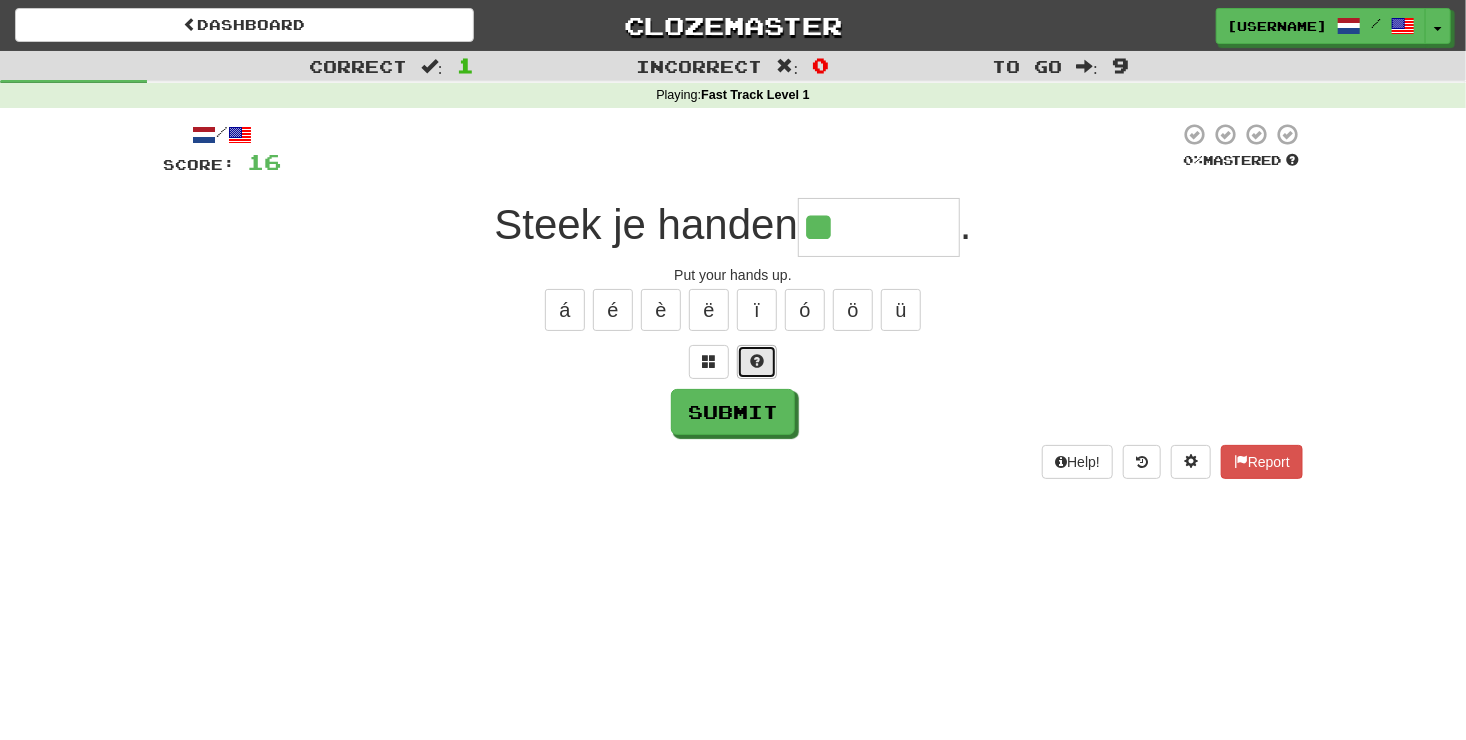 click at bounding box center [757, 362] 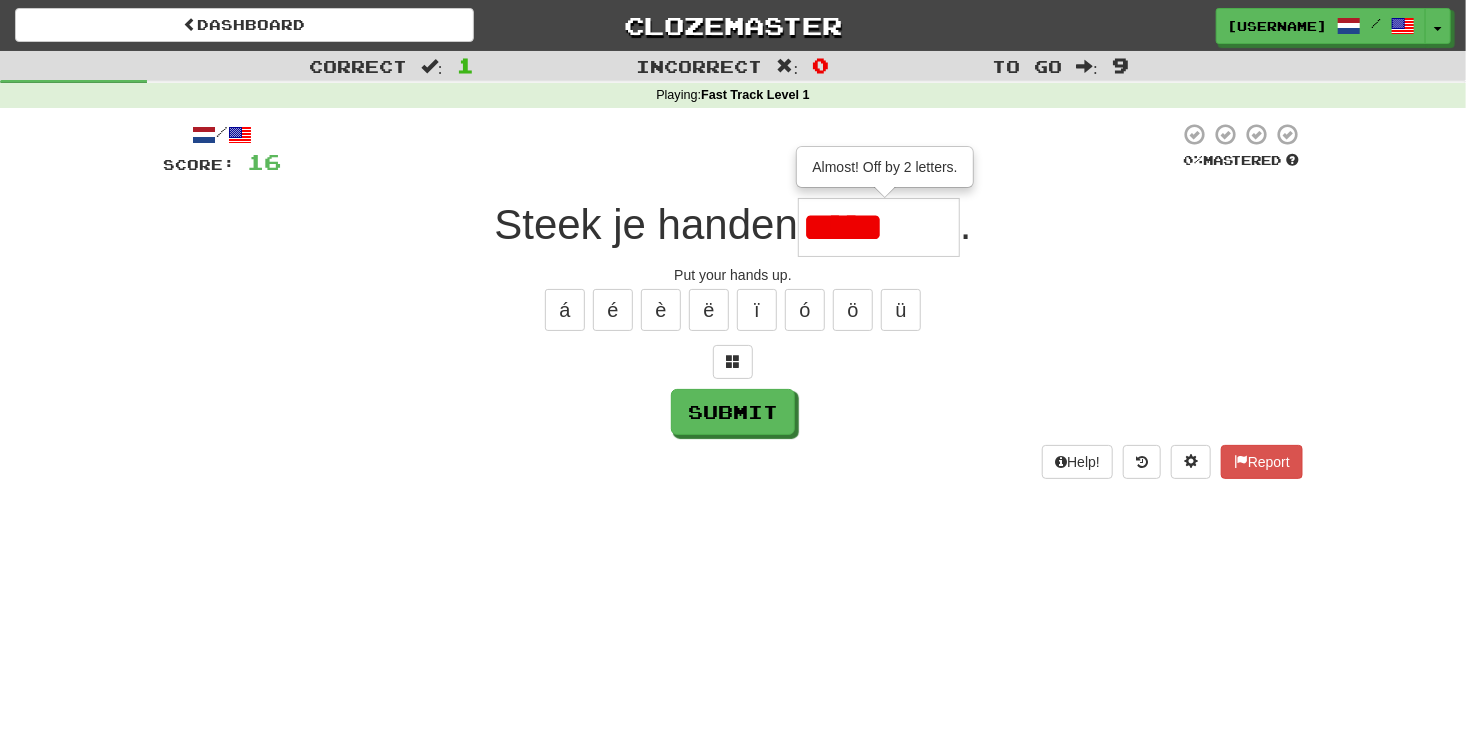 type on "******" 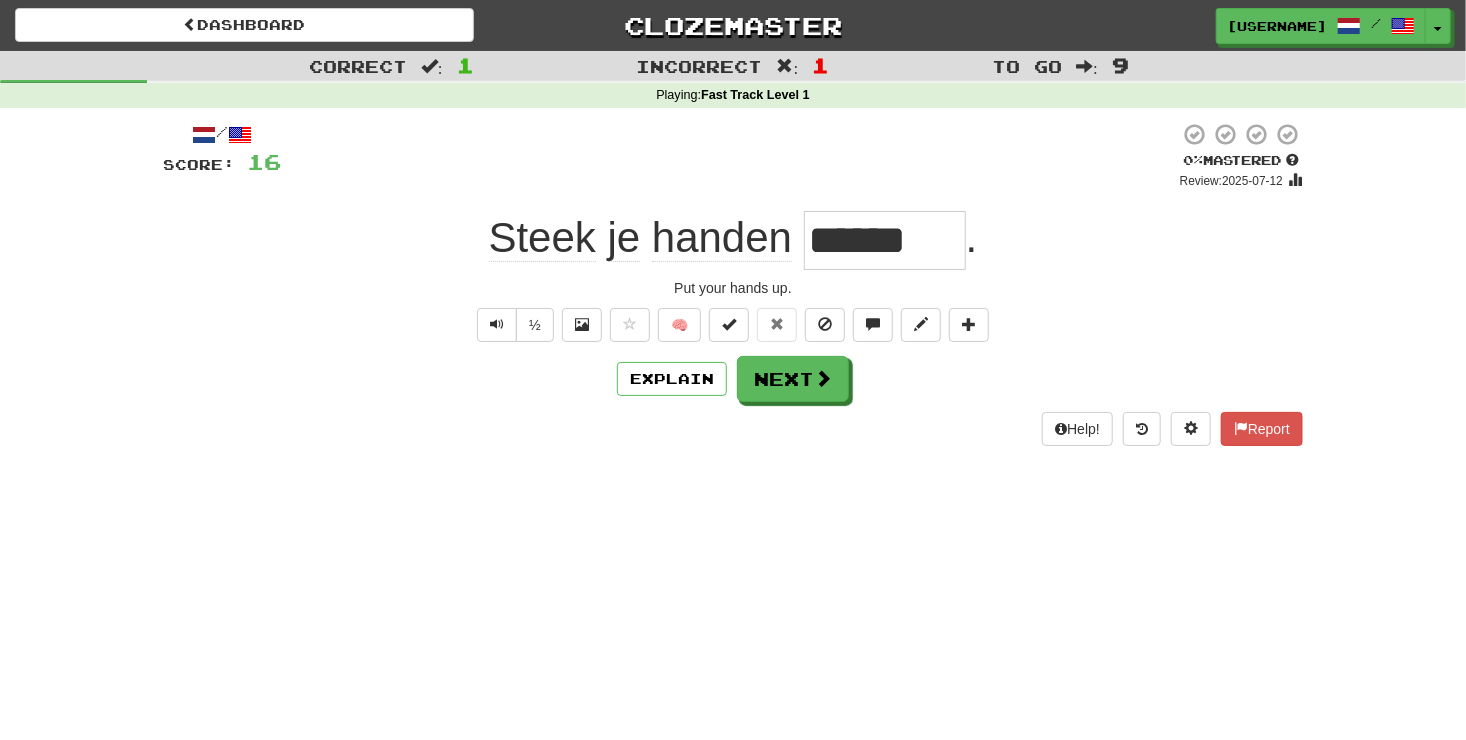 click on "/ Score: 16 0 % Mastered Review: 2025-07-12 [PHRASE] . Put your hands up. ½ 🧠 Explain Next Help! Report" at bounding box center [733, 284] 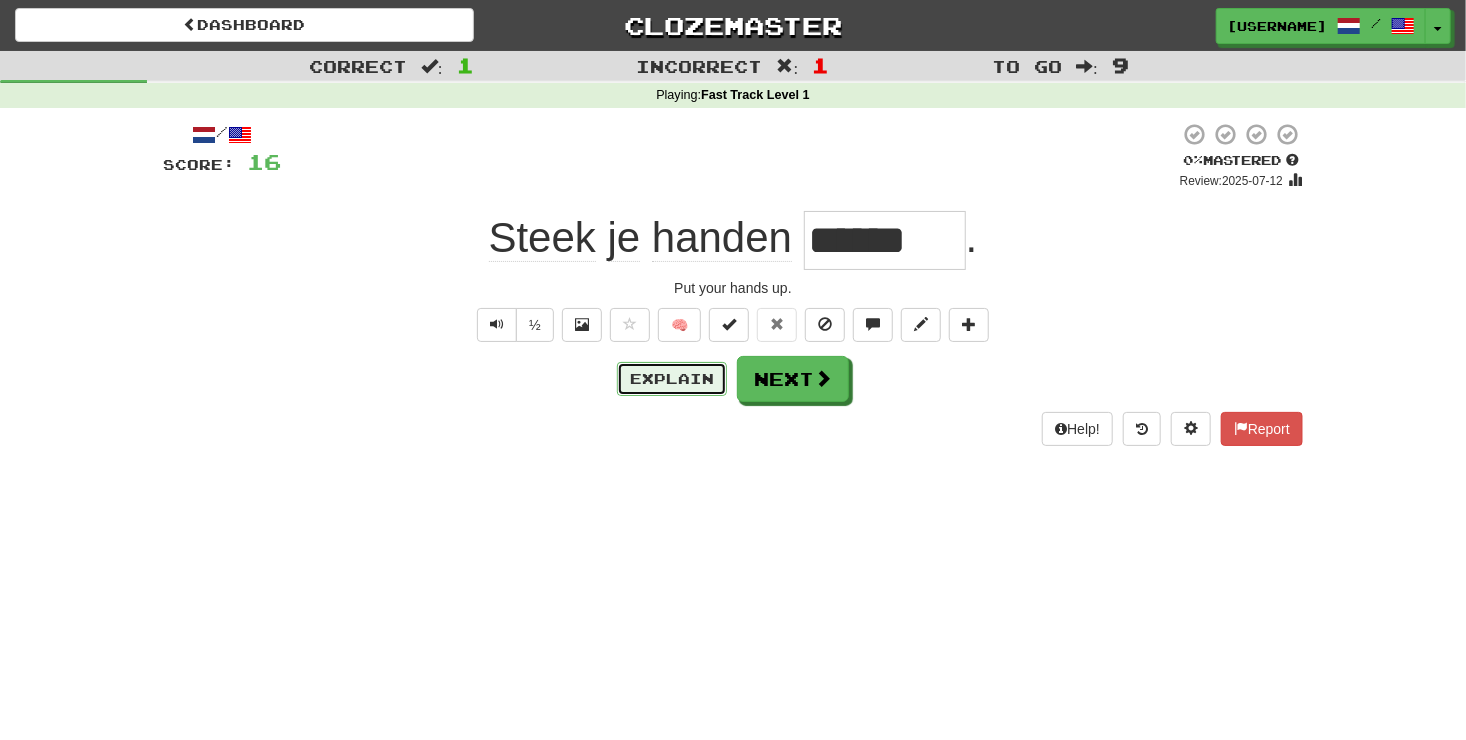click on "Explain" at bounding box center (672, 379) 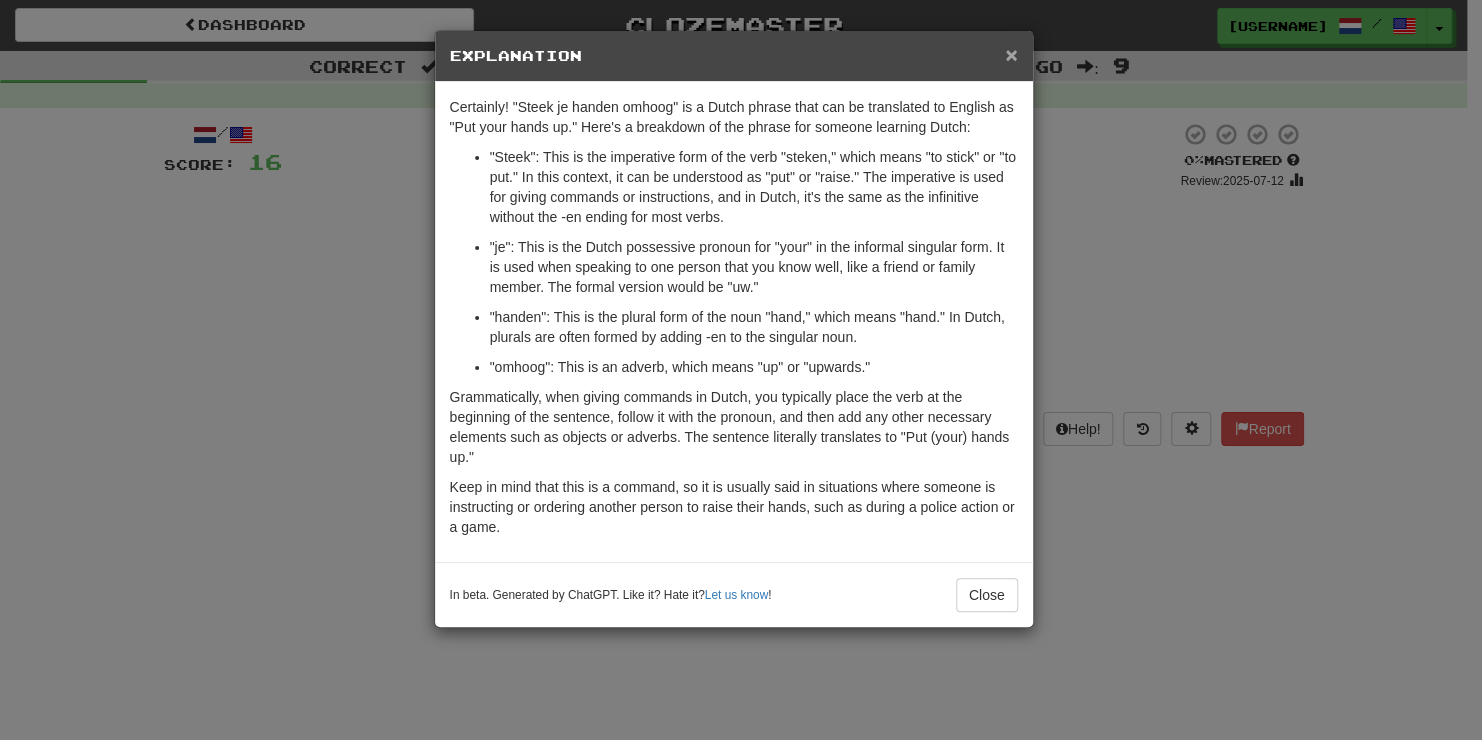 click on "×" at bounding box center [1011, 54] 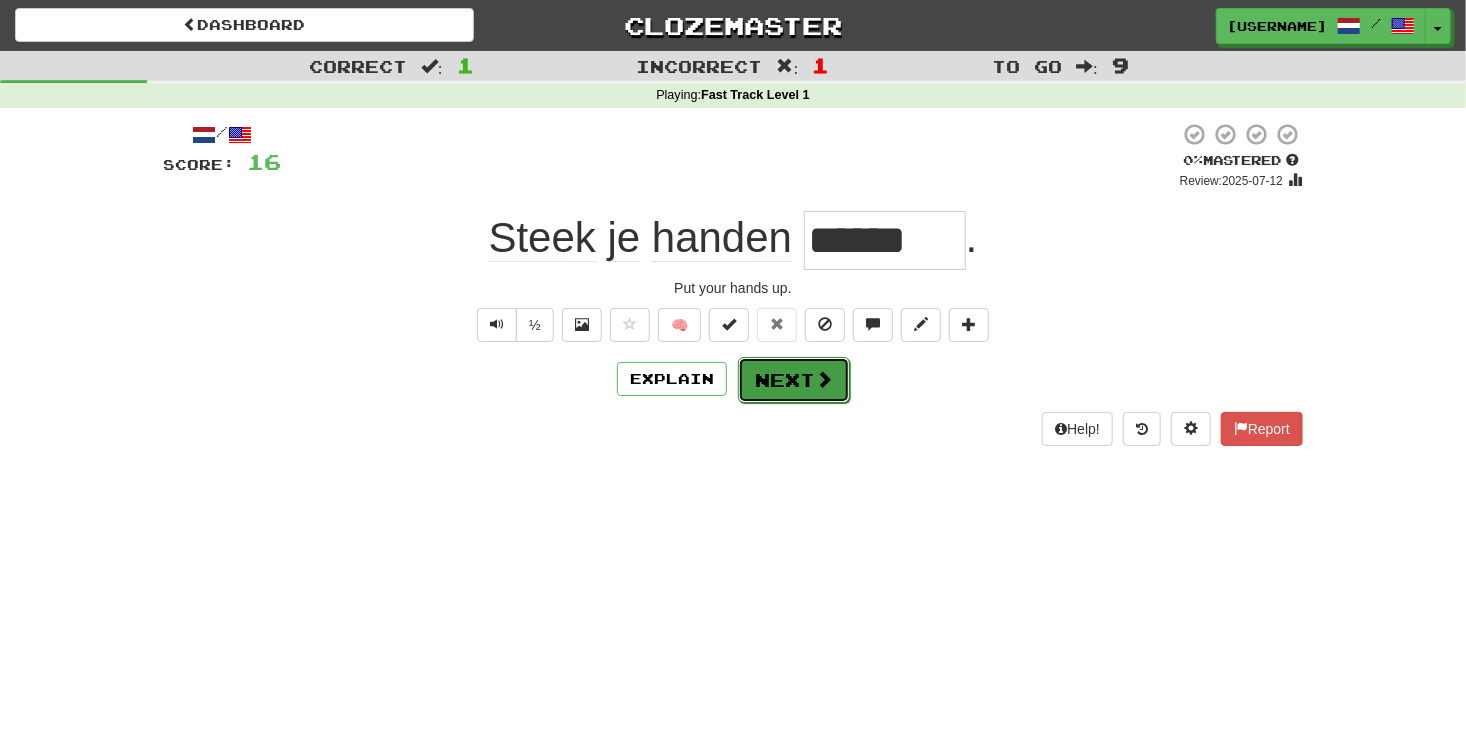 click on "Next" at bounding box center (794, 380) 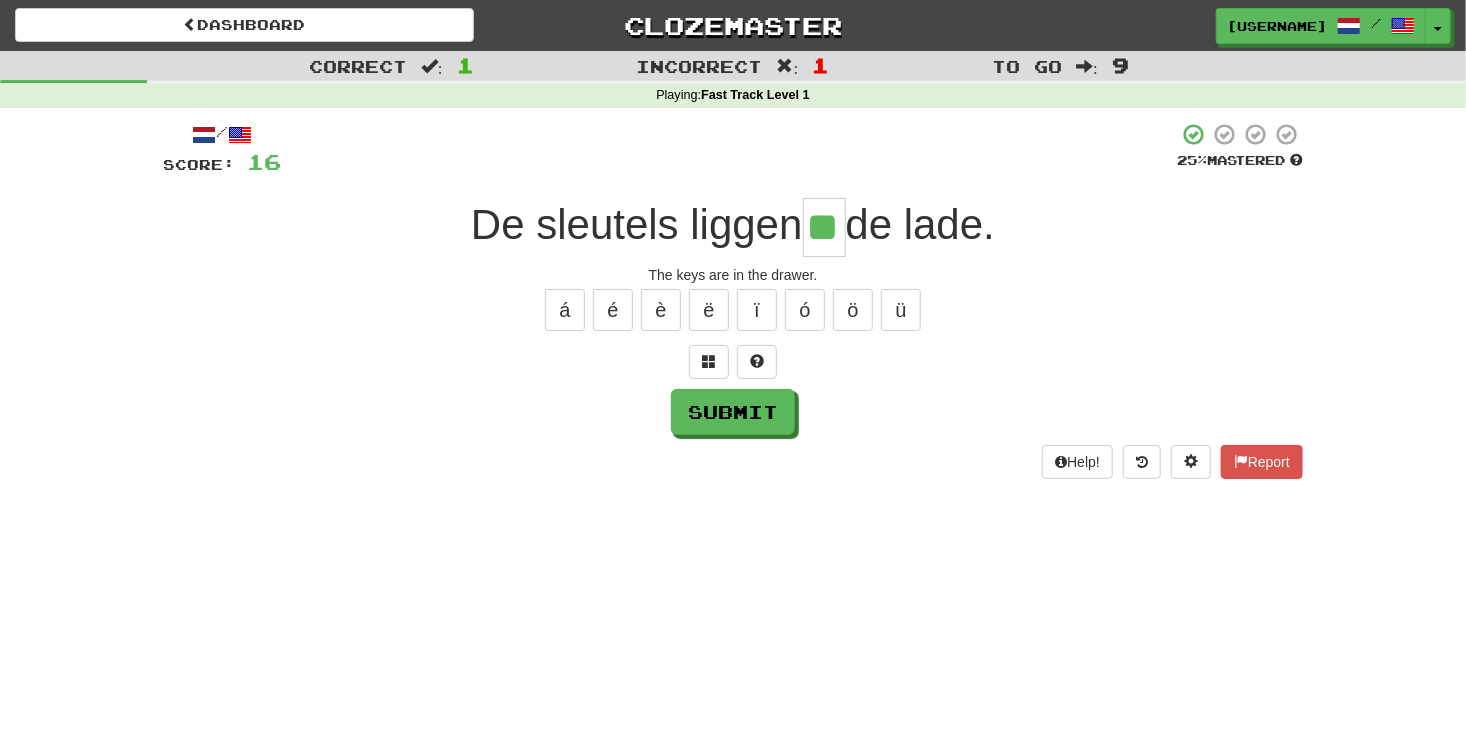 type on "**" 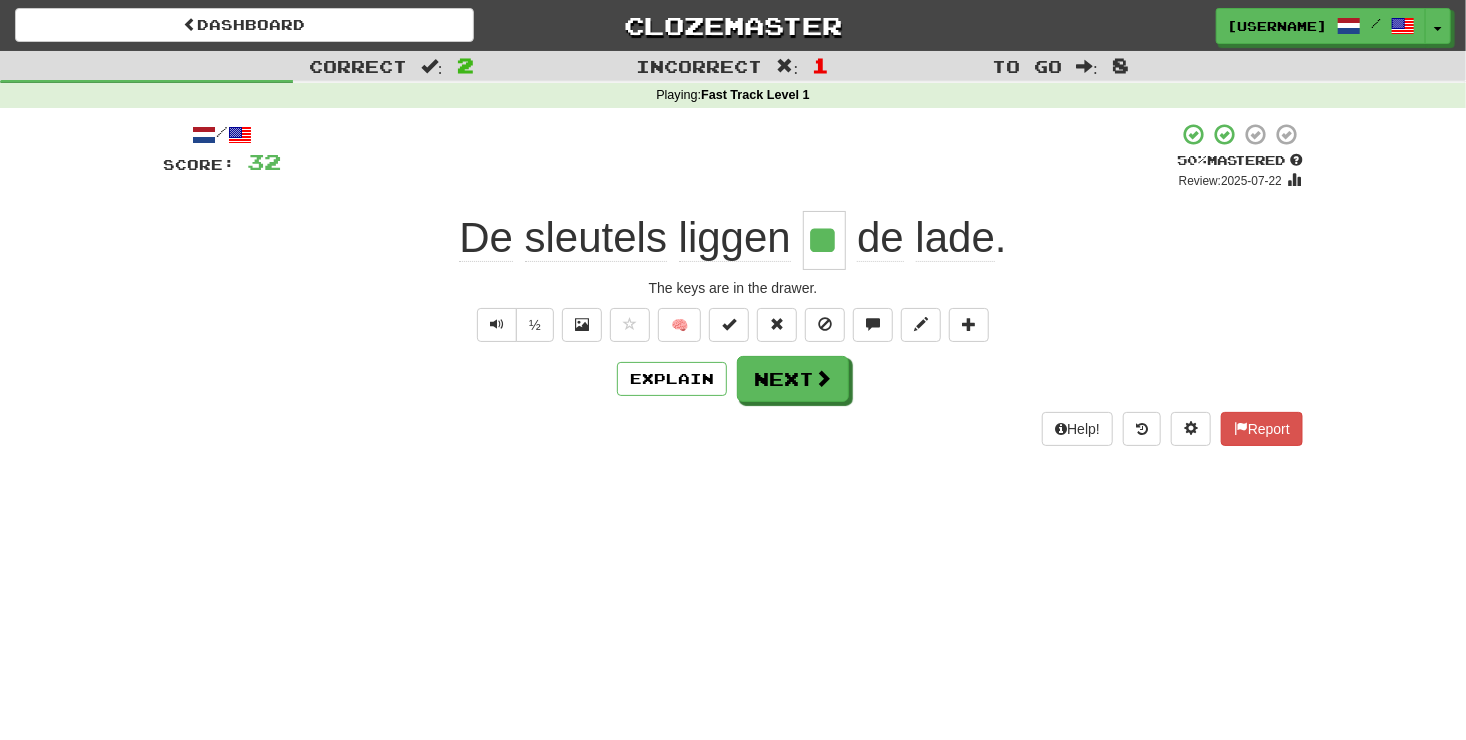 click on "liggen" 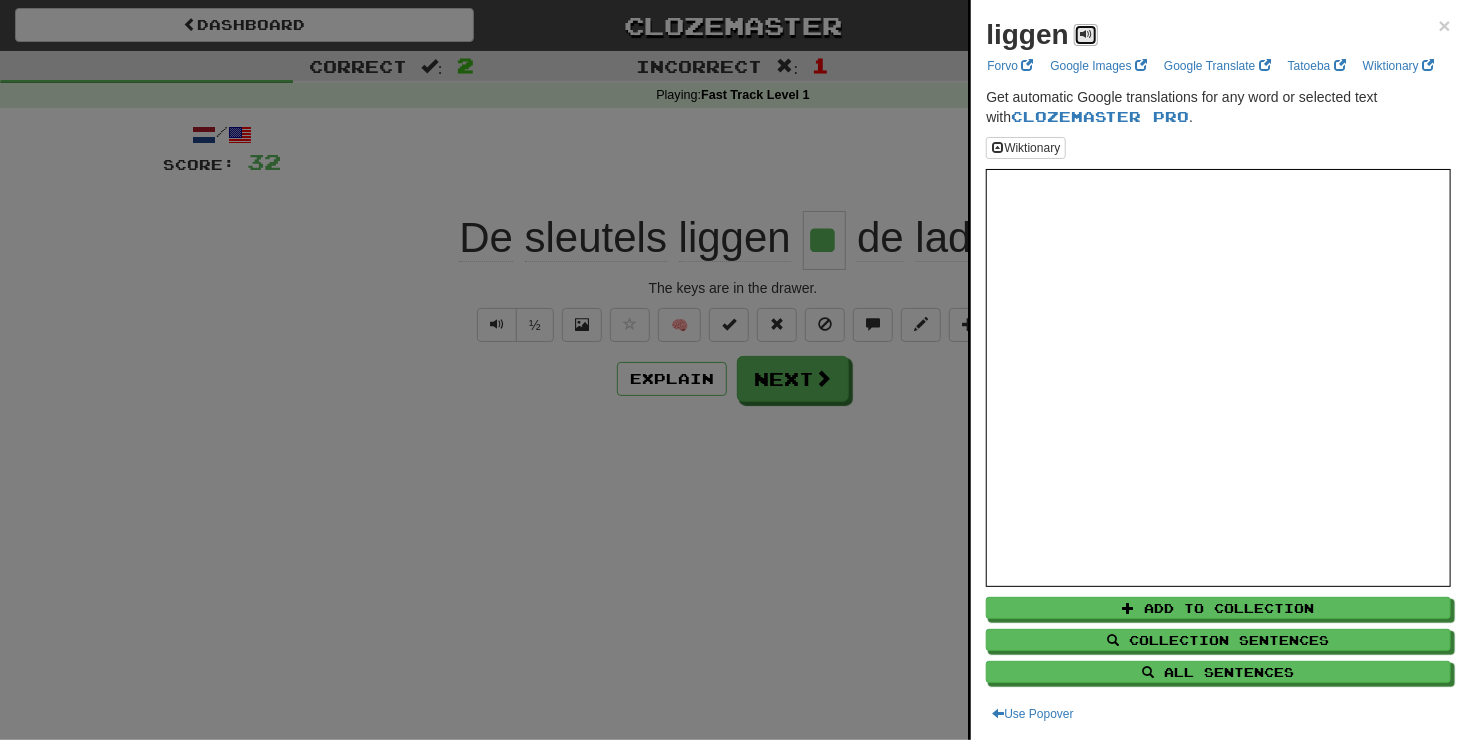 click at bounding box center [1086, 35] 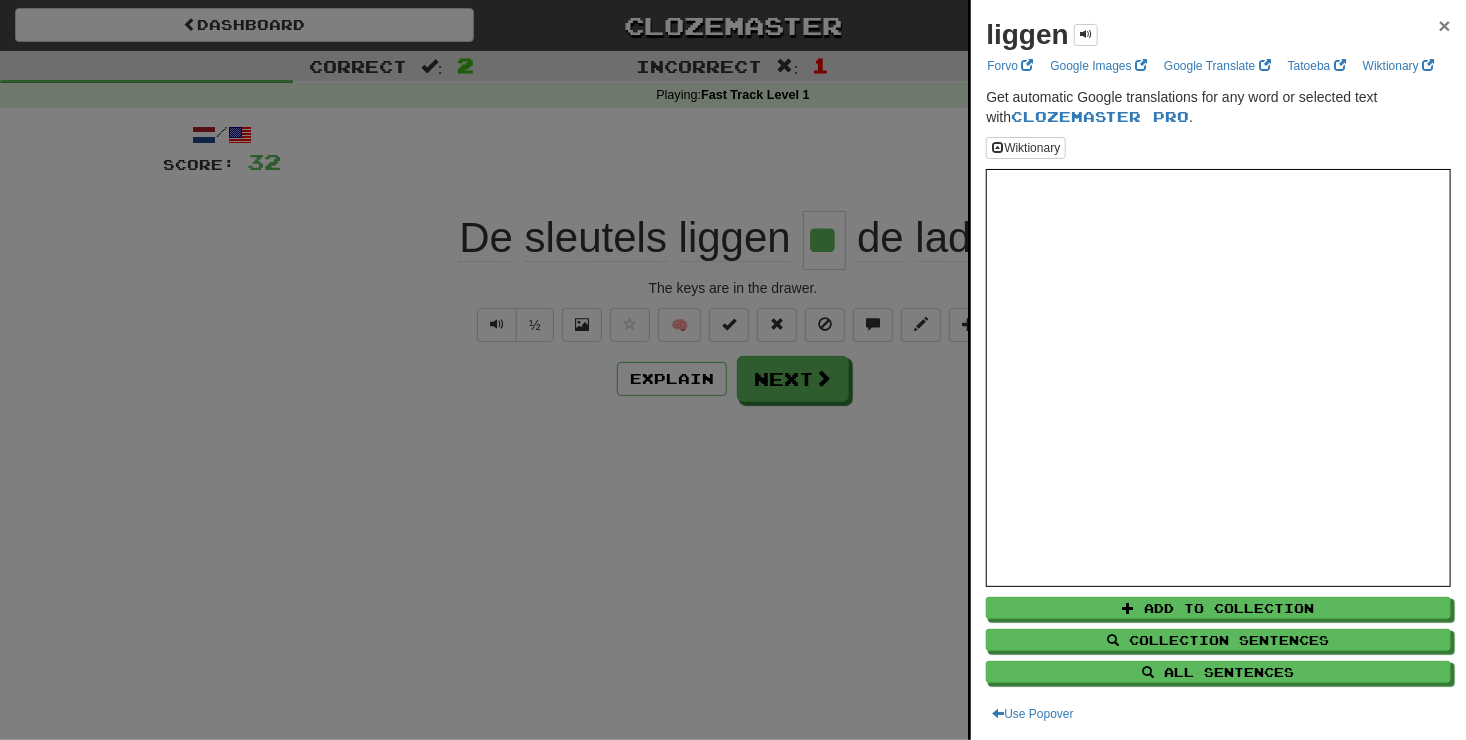 click on "×" at bounding box center [1445, 25] 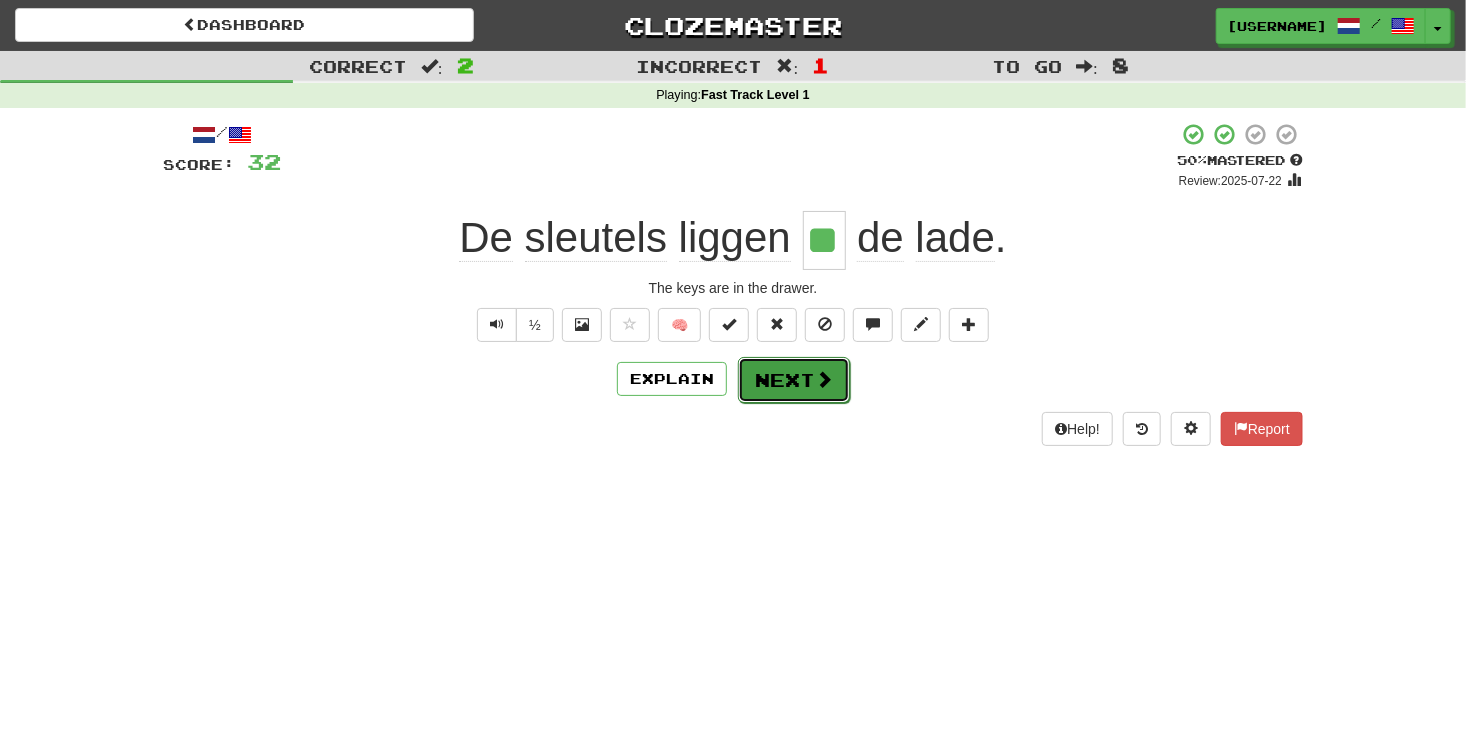 click on "Next" at bounding box center (794, 380) 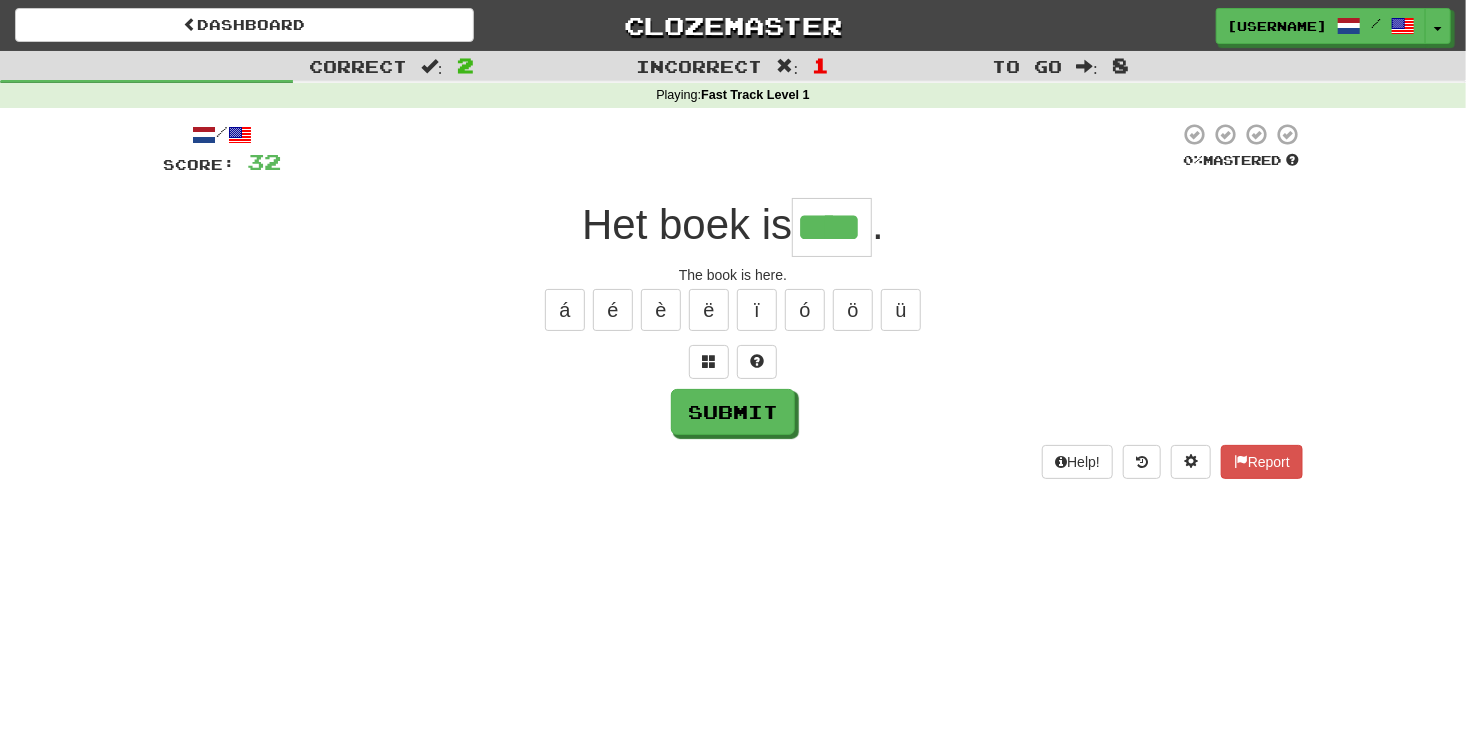 type on "****" 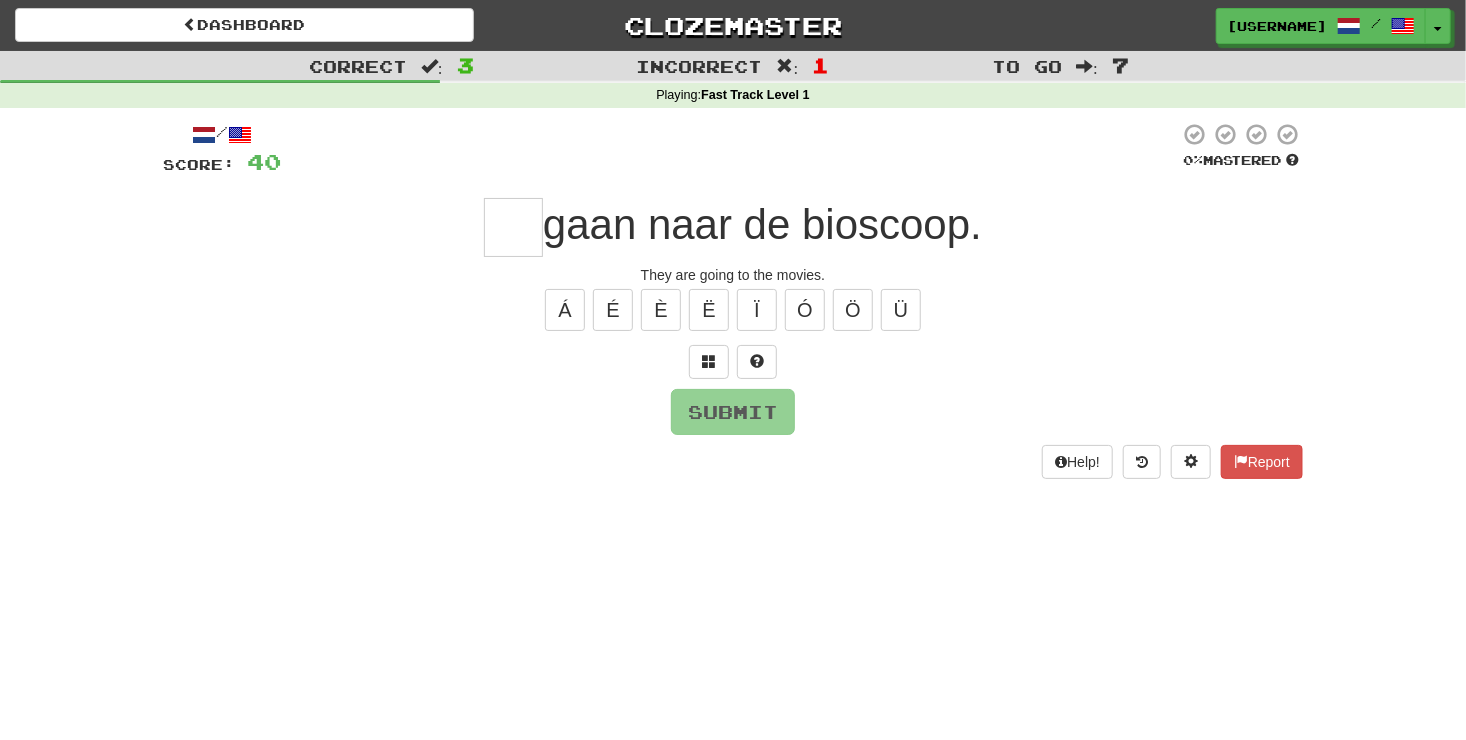type on "*" 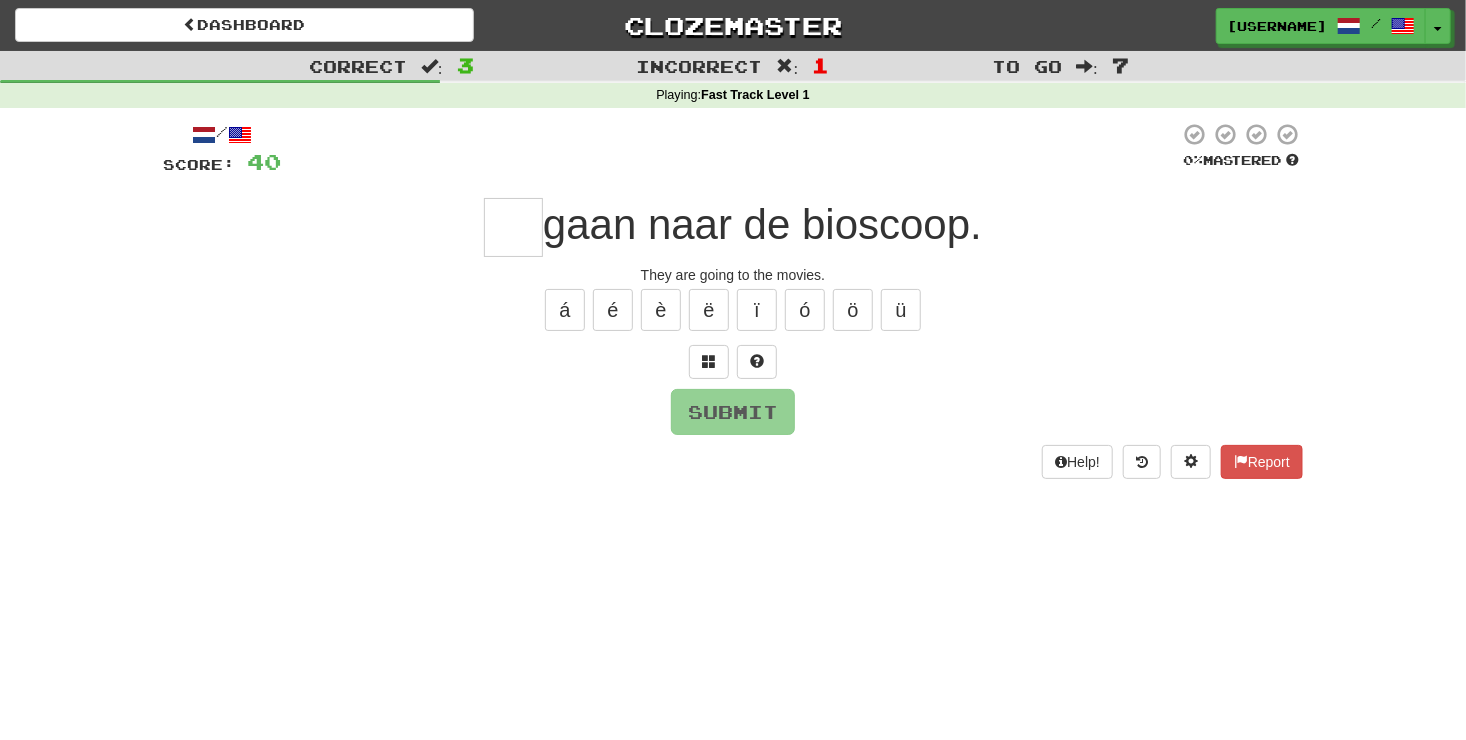 type on "*" 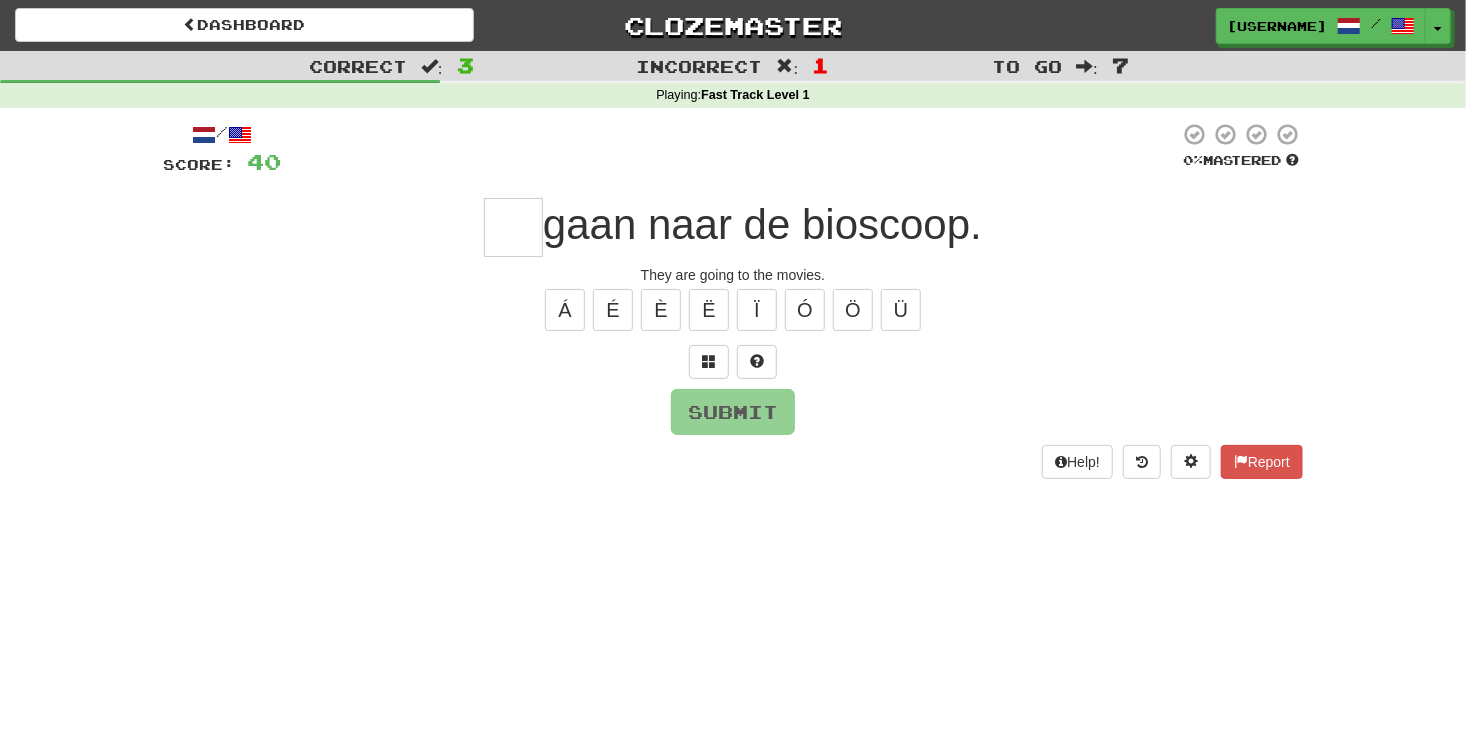 type on "*" 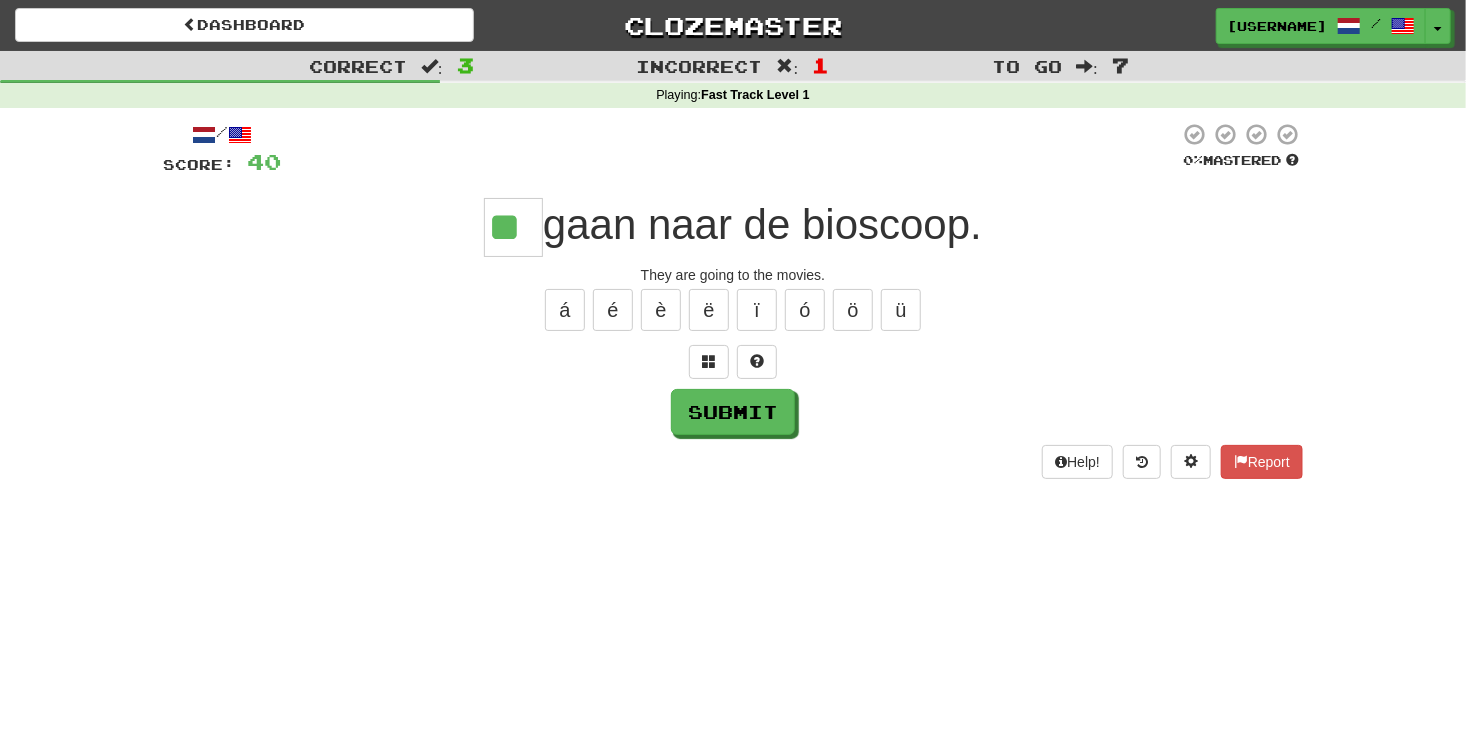 type on "**" 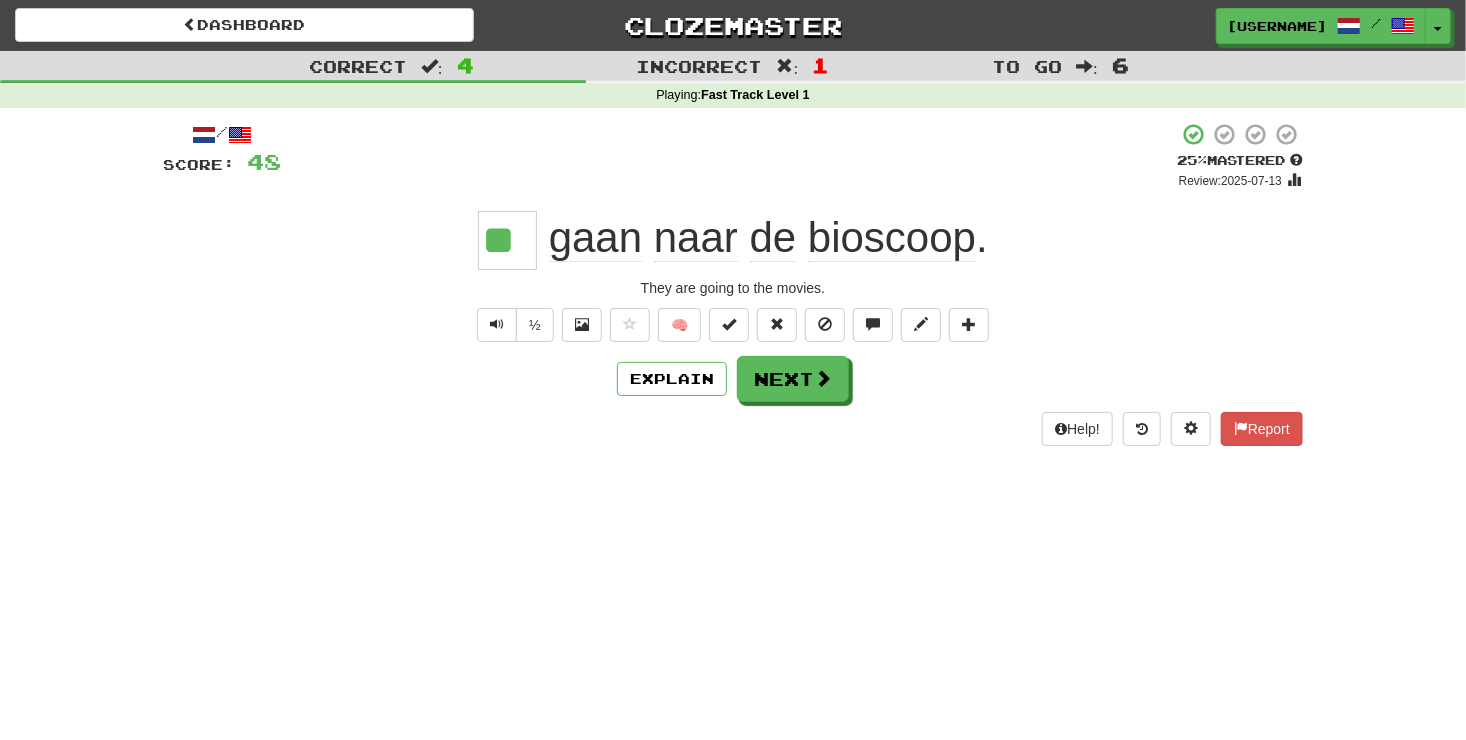 click on "bioscoop" at bounding box center [892, 238] 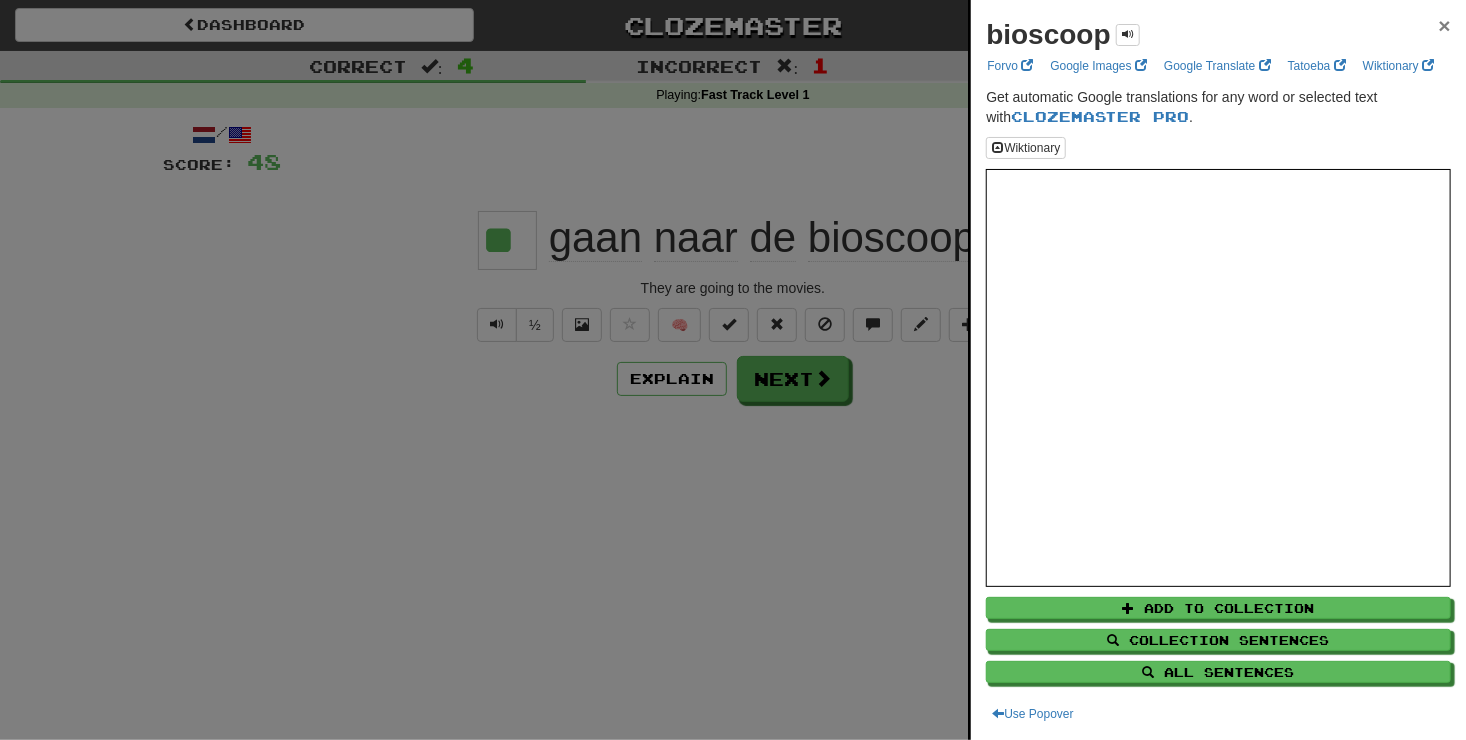 click on "×" at bounding box center (1445, 25) 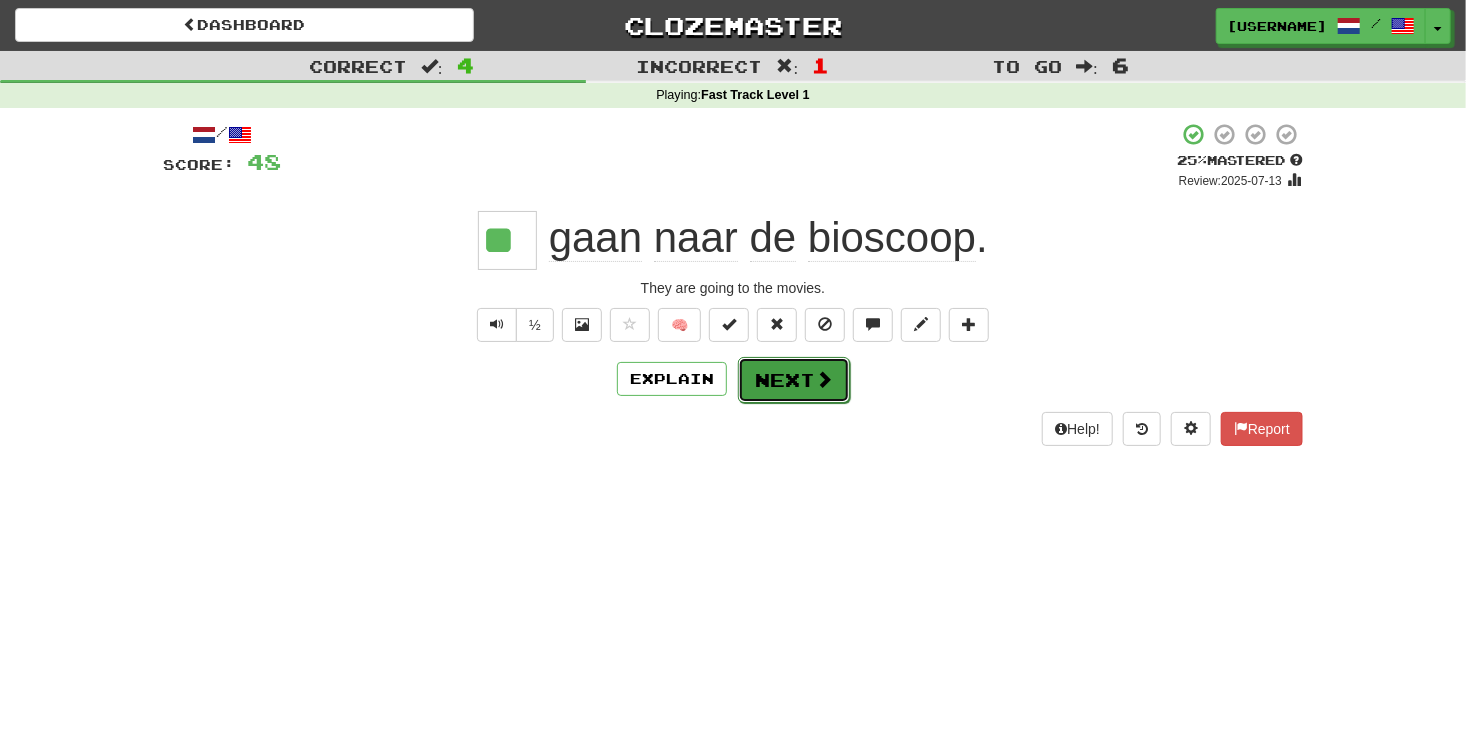 click at bounding box center [824, 379] 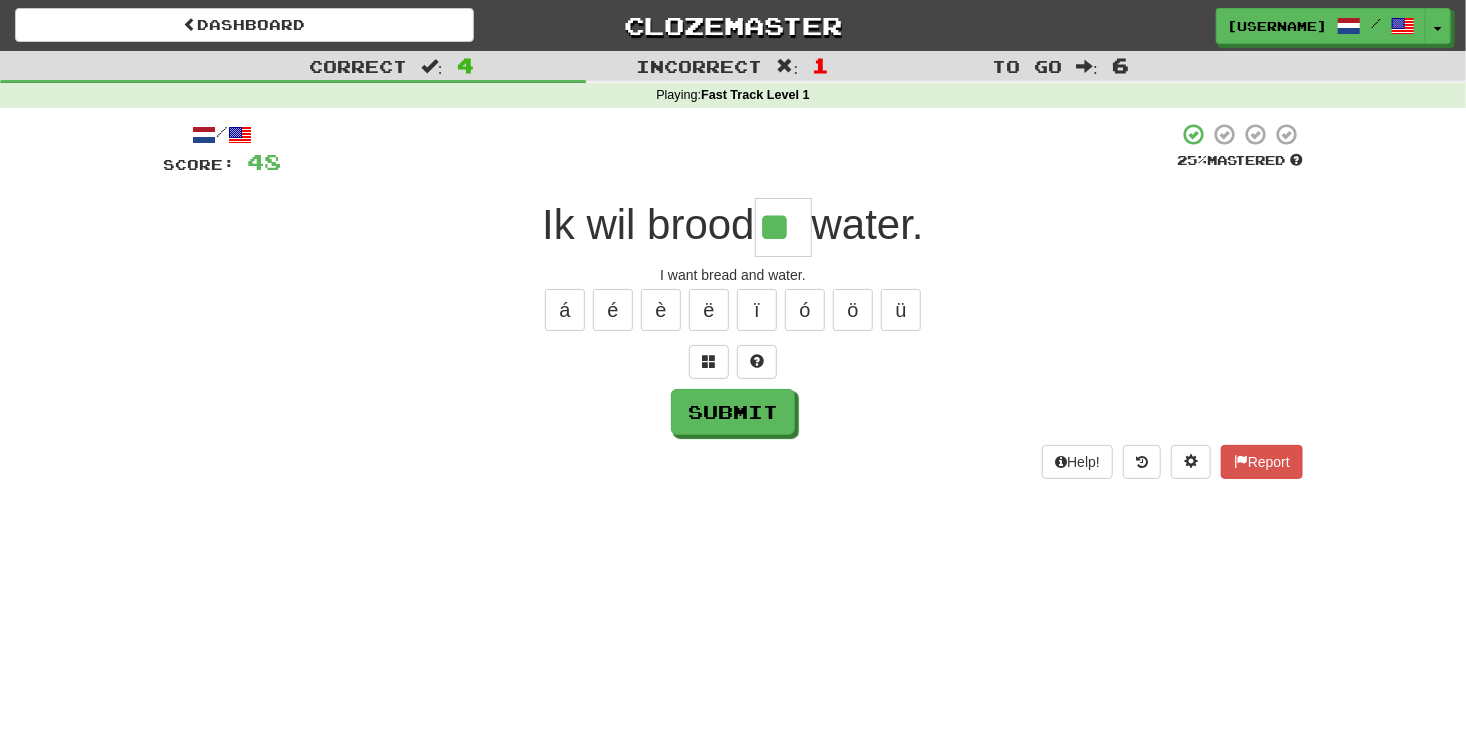 type on "**" 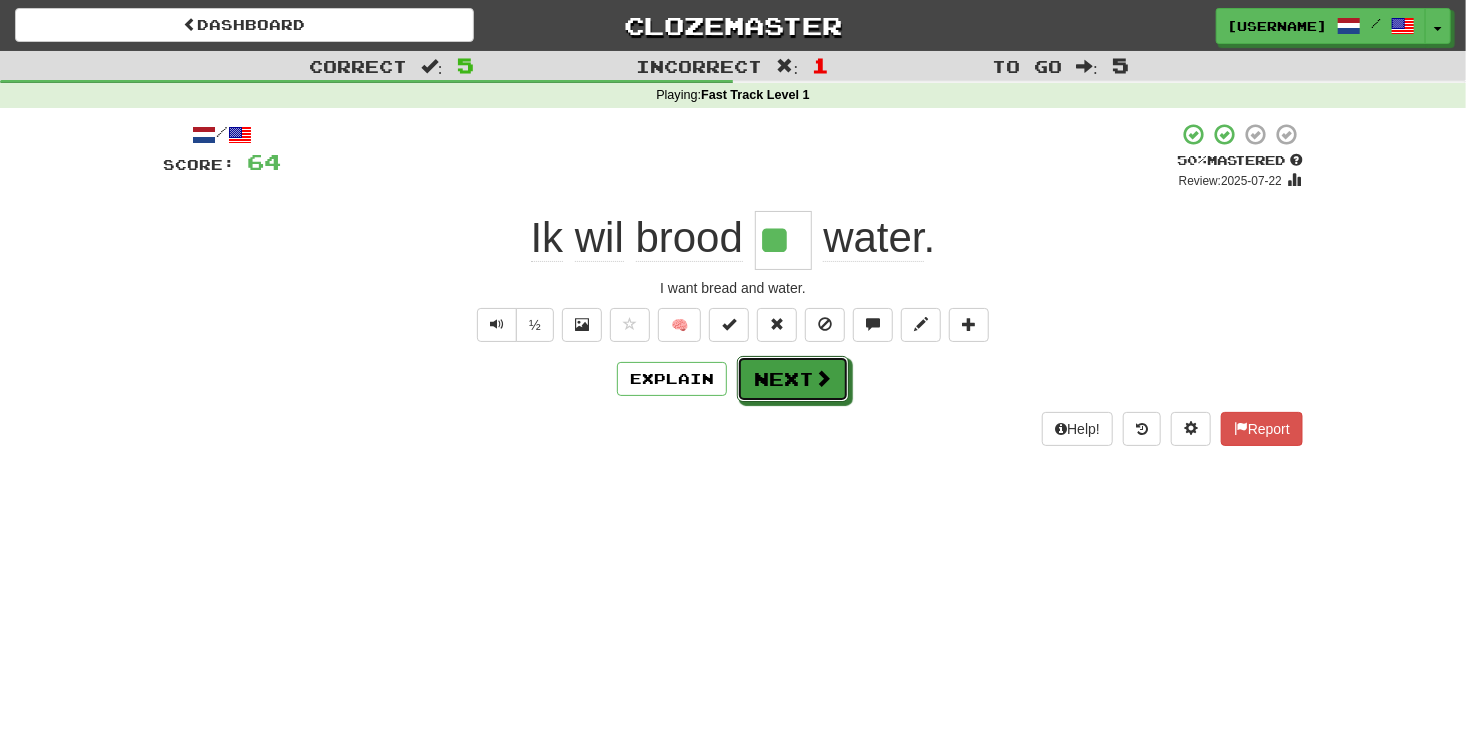 click at bounding box center (823, 378) 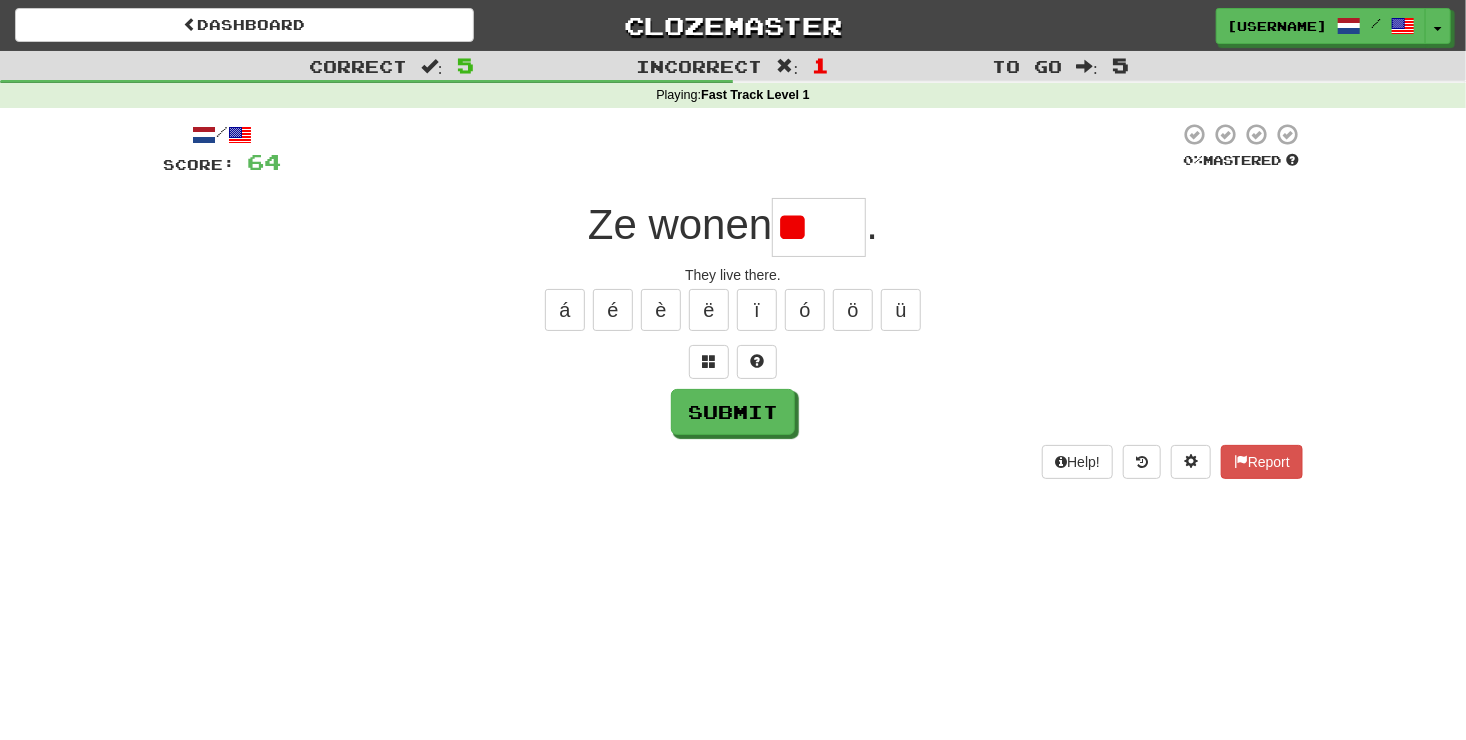 type on "*" 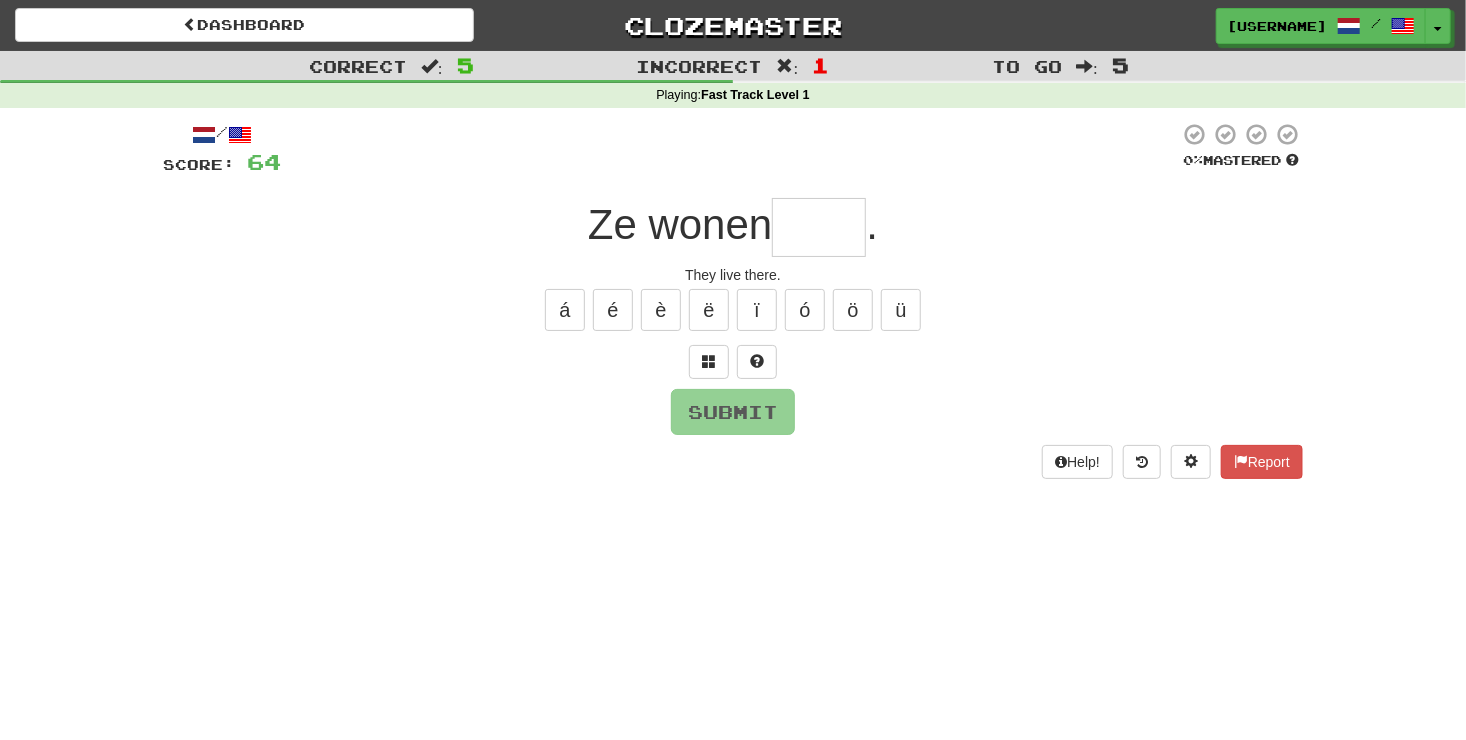 type on "*" 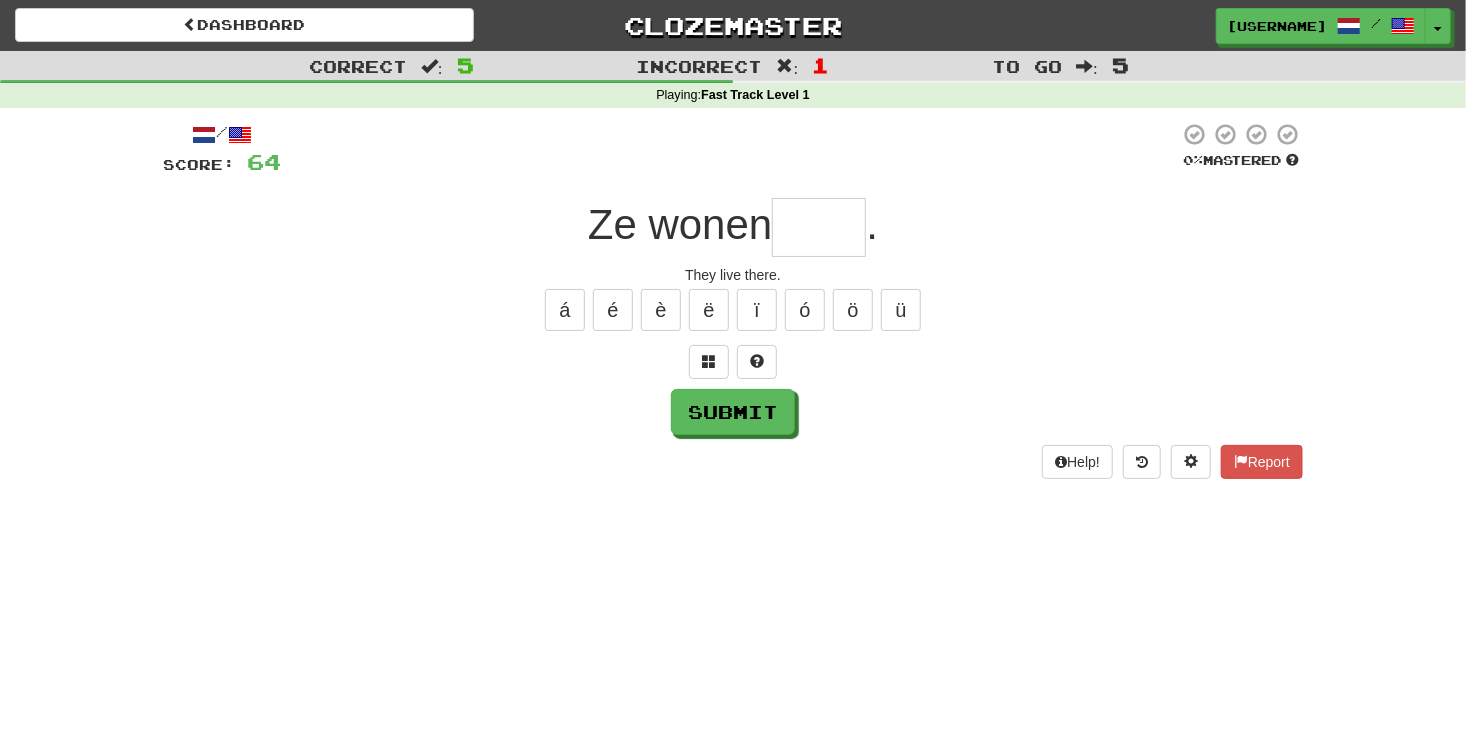 type on "*" 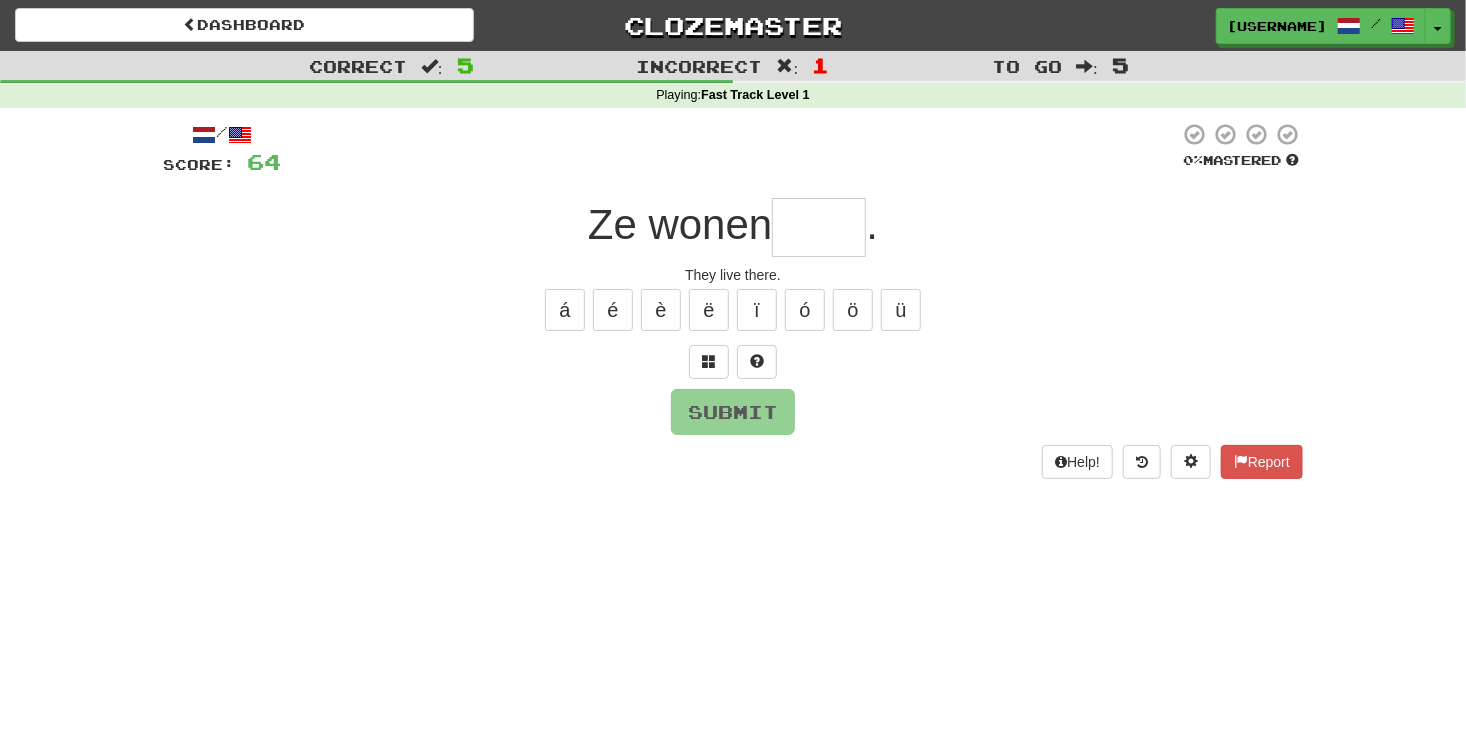 type on "*" 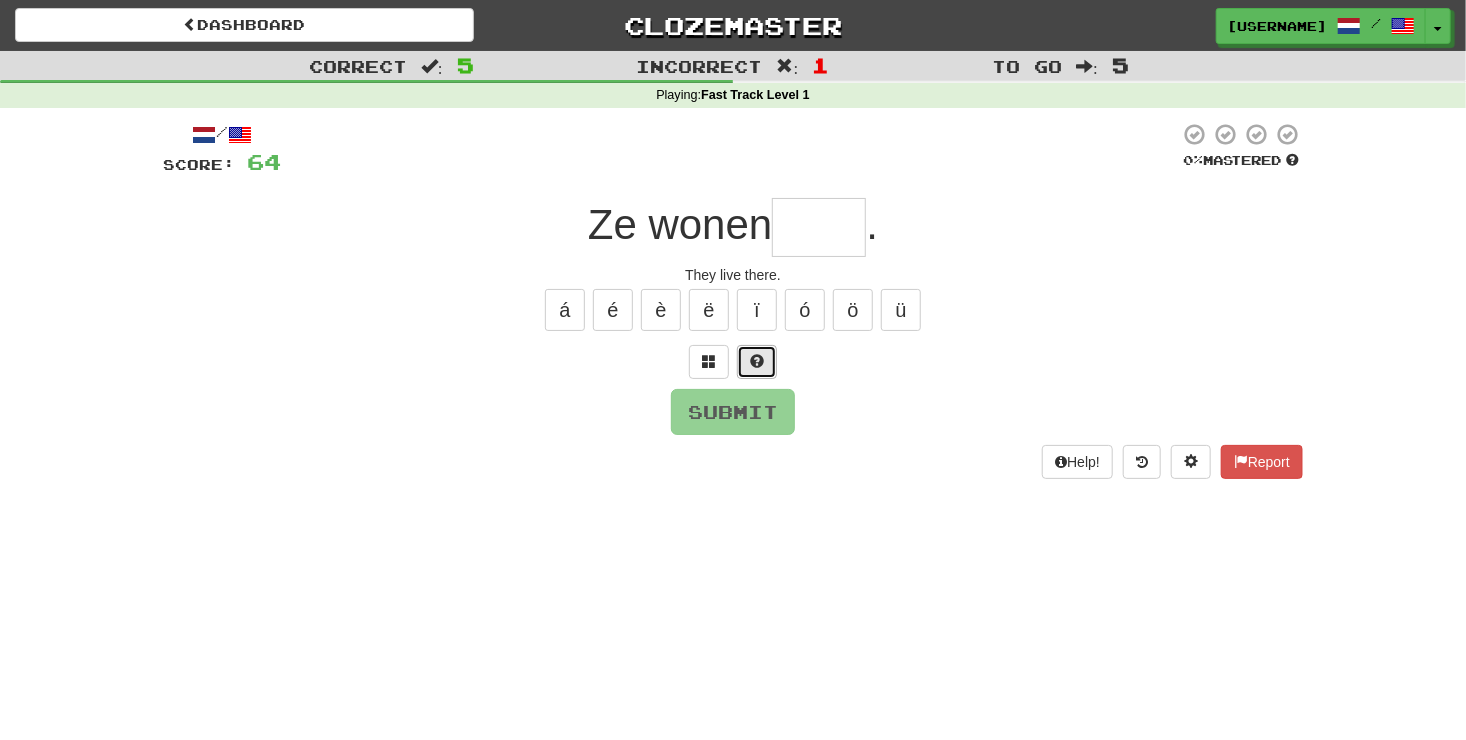 click at bounding box center (757, 361) 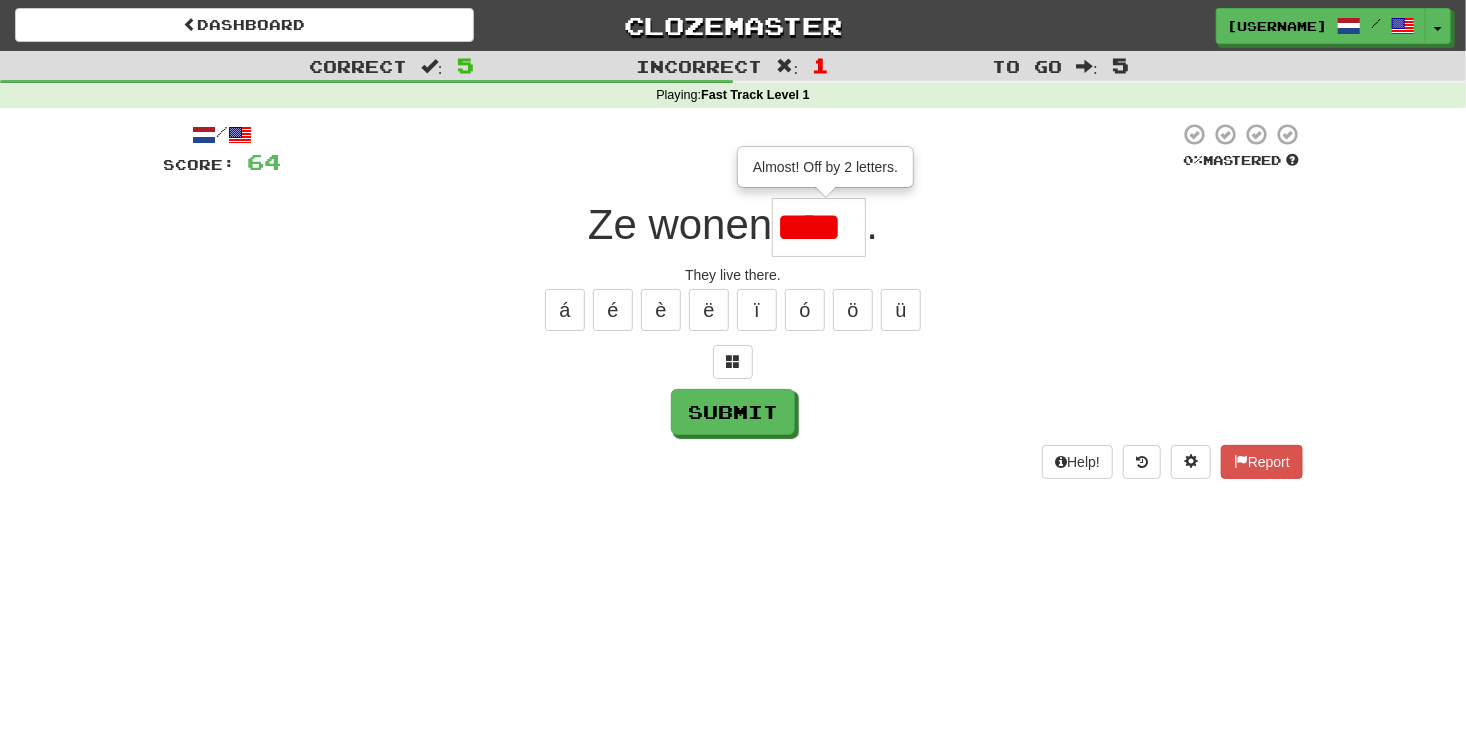 type on "****" 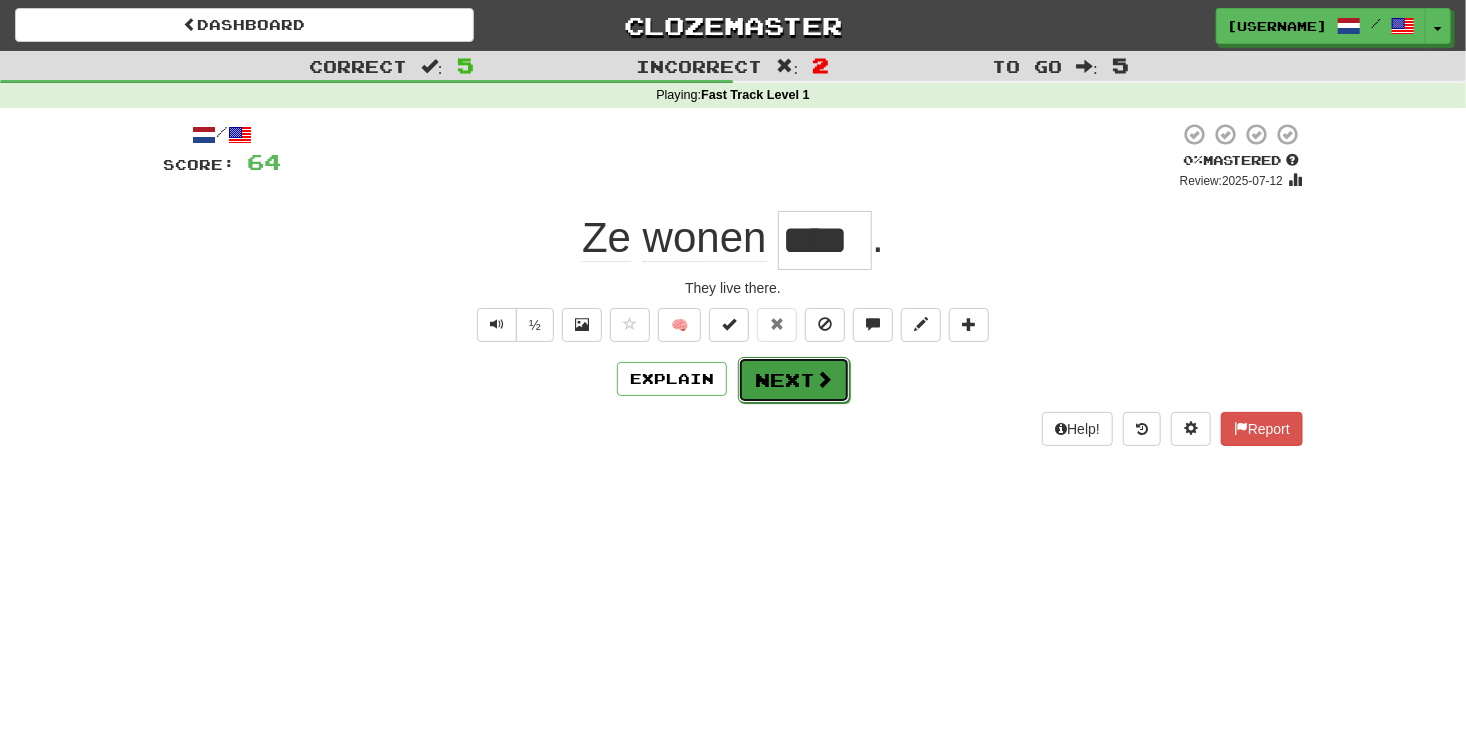 click on "Next" at bounding box center [794, 380] 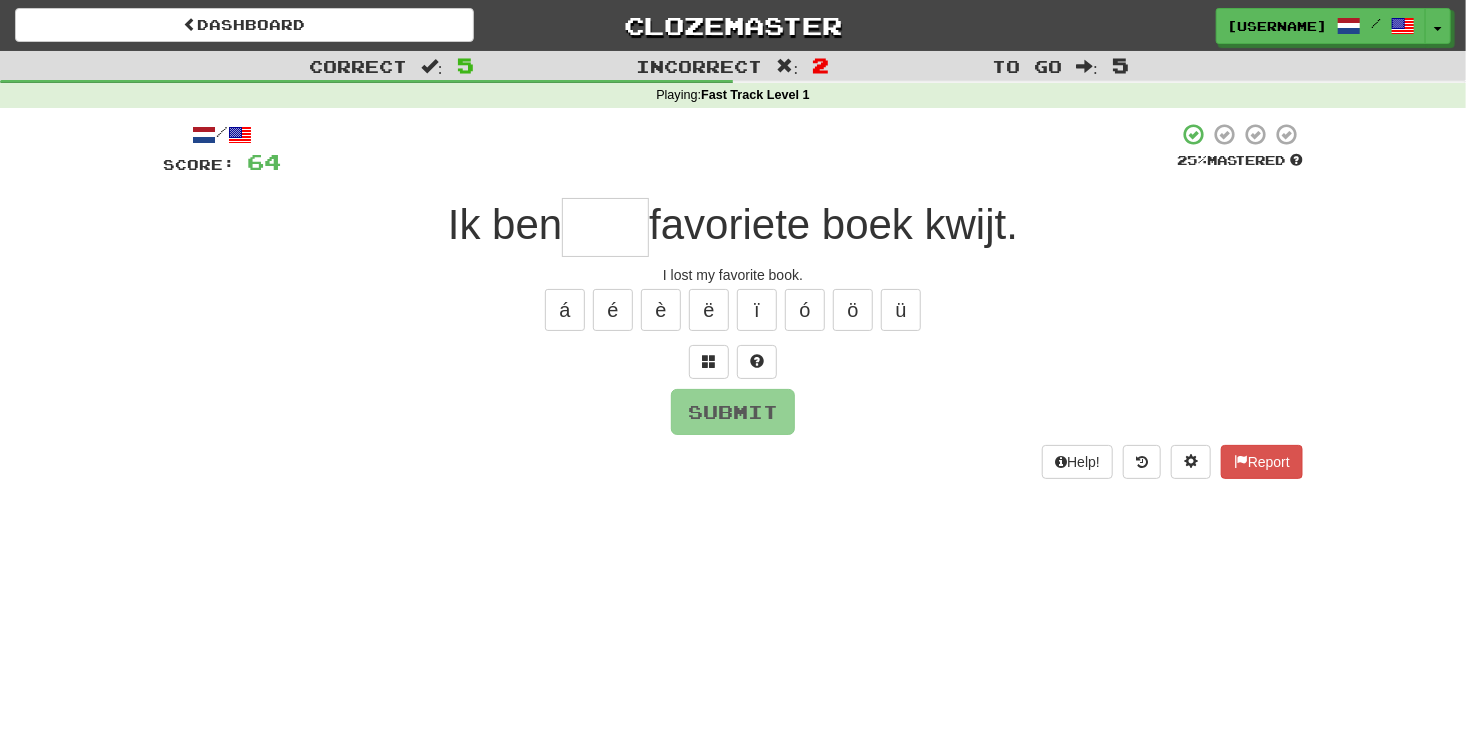 type on "*" 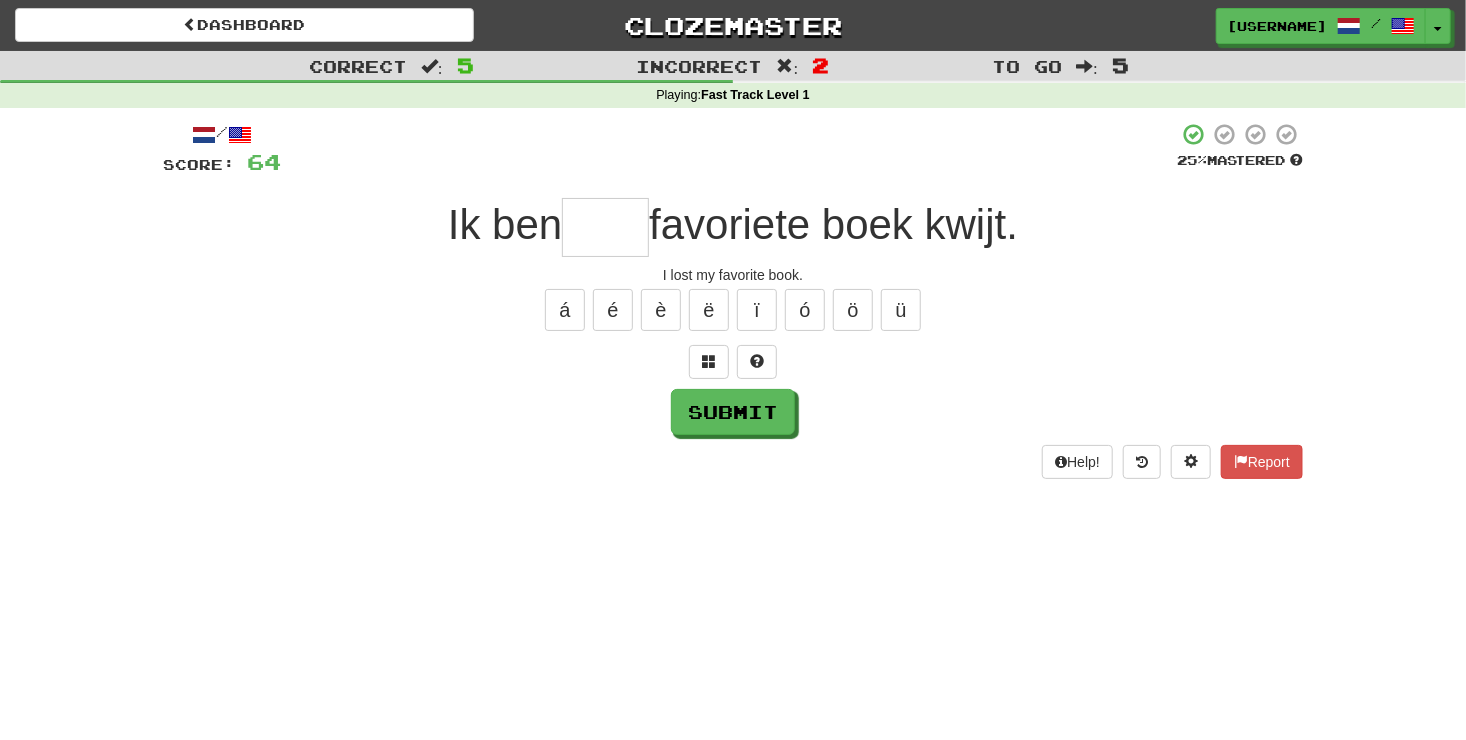 type on "*" 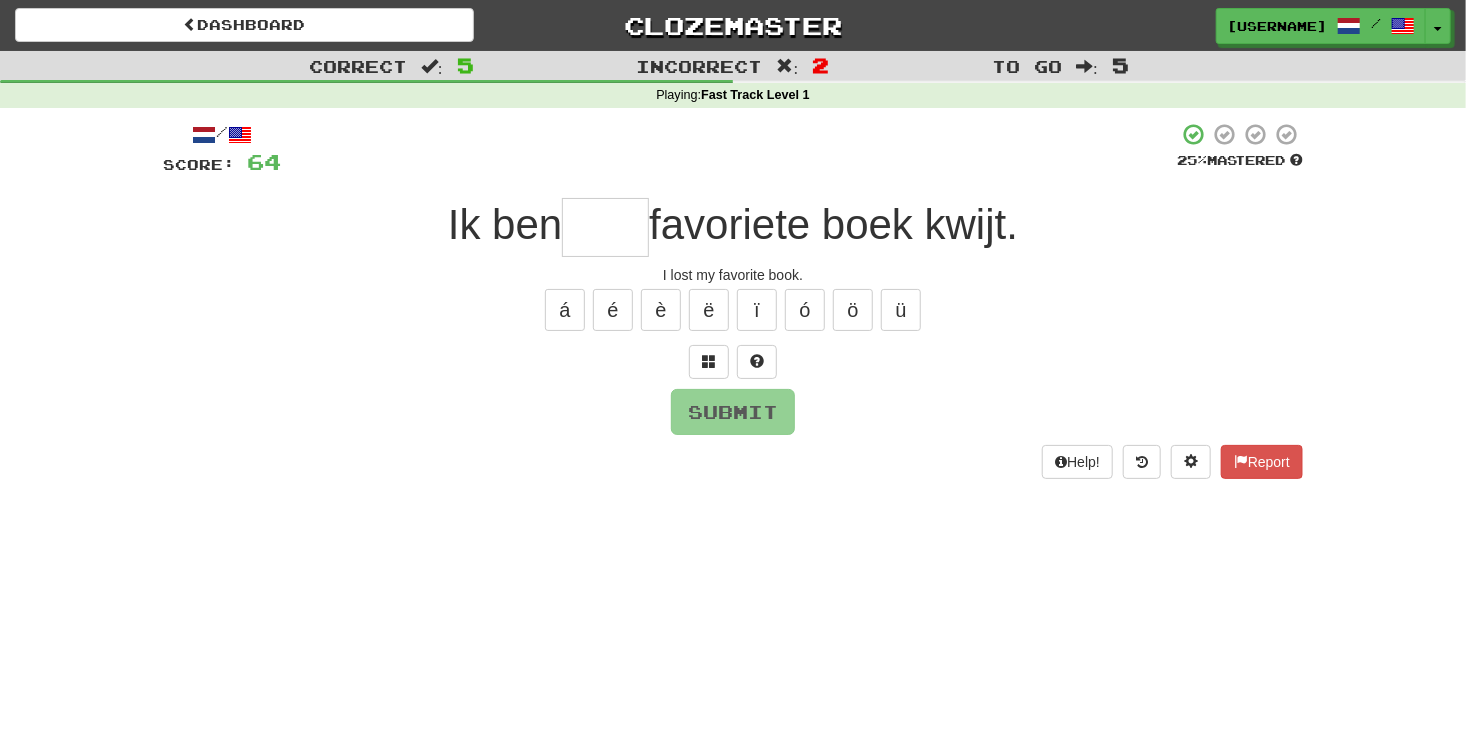 type on "*" 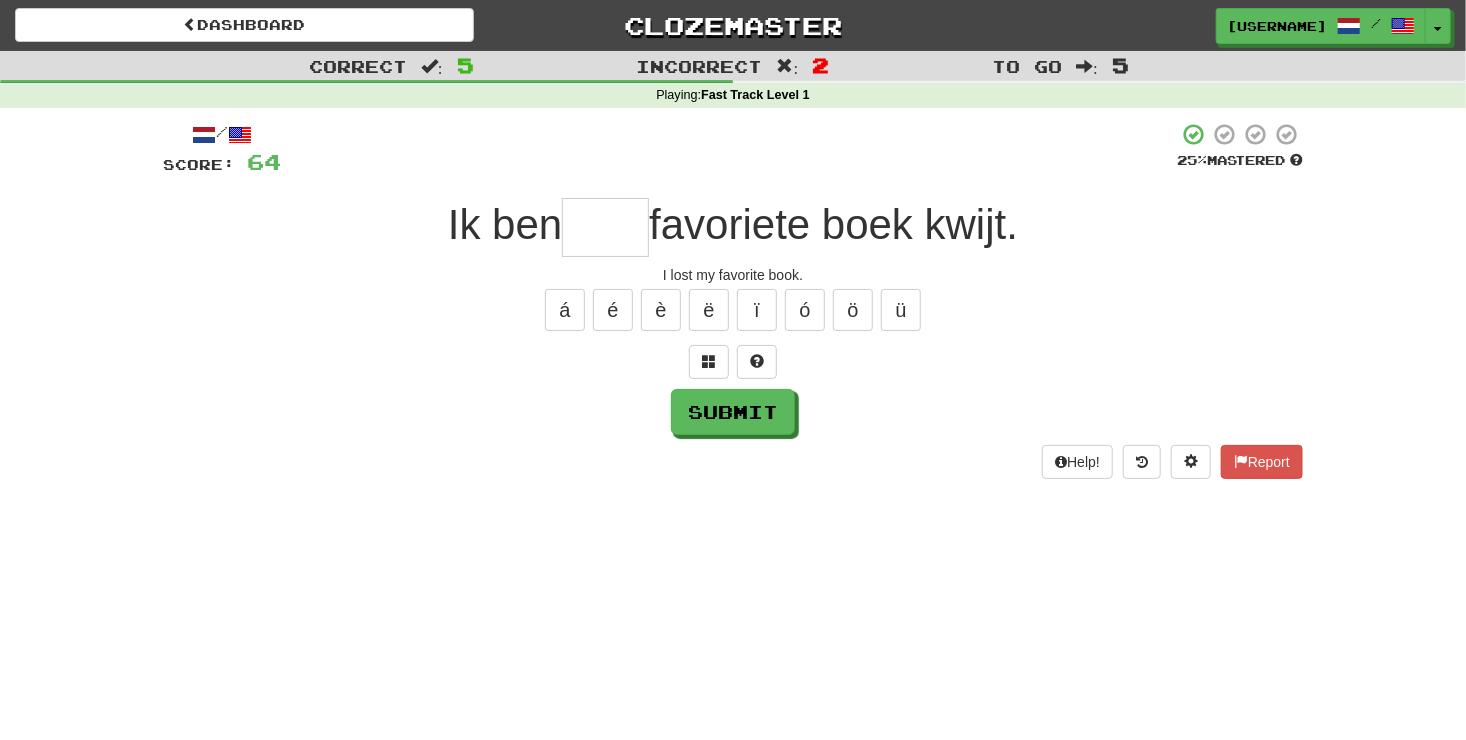 type on "*" 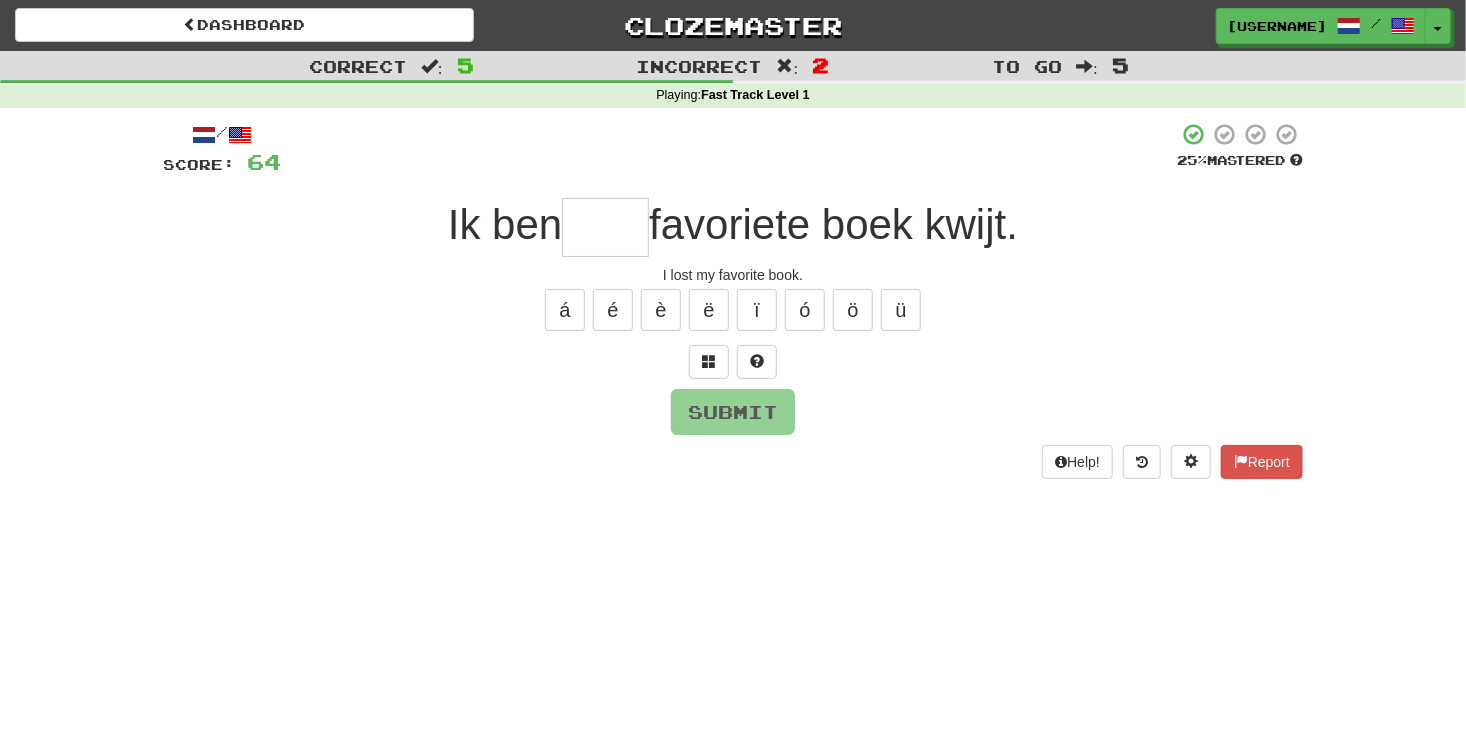 type on "*" 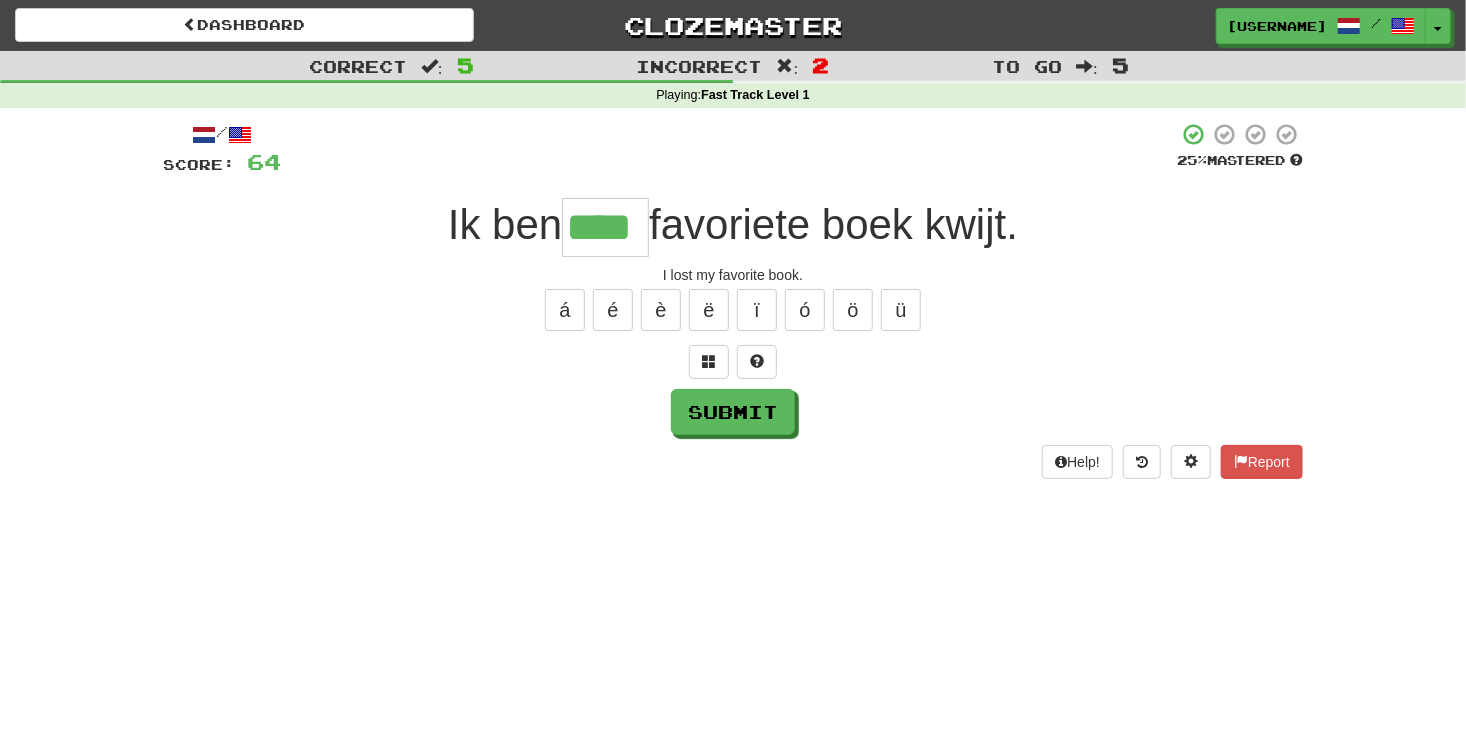 type on "****" 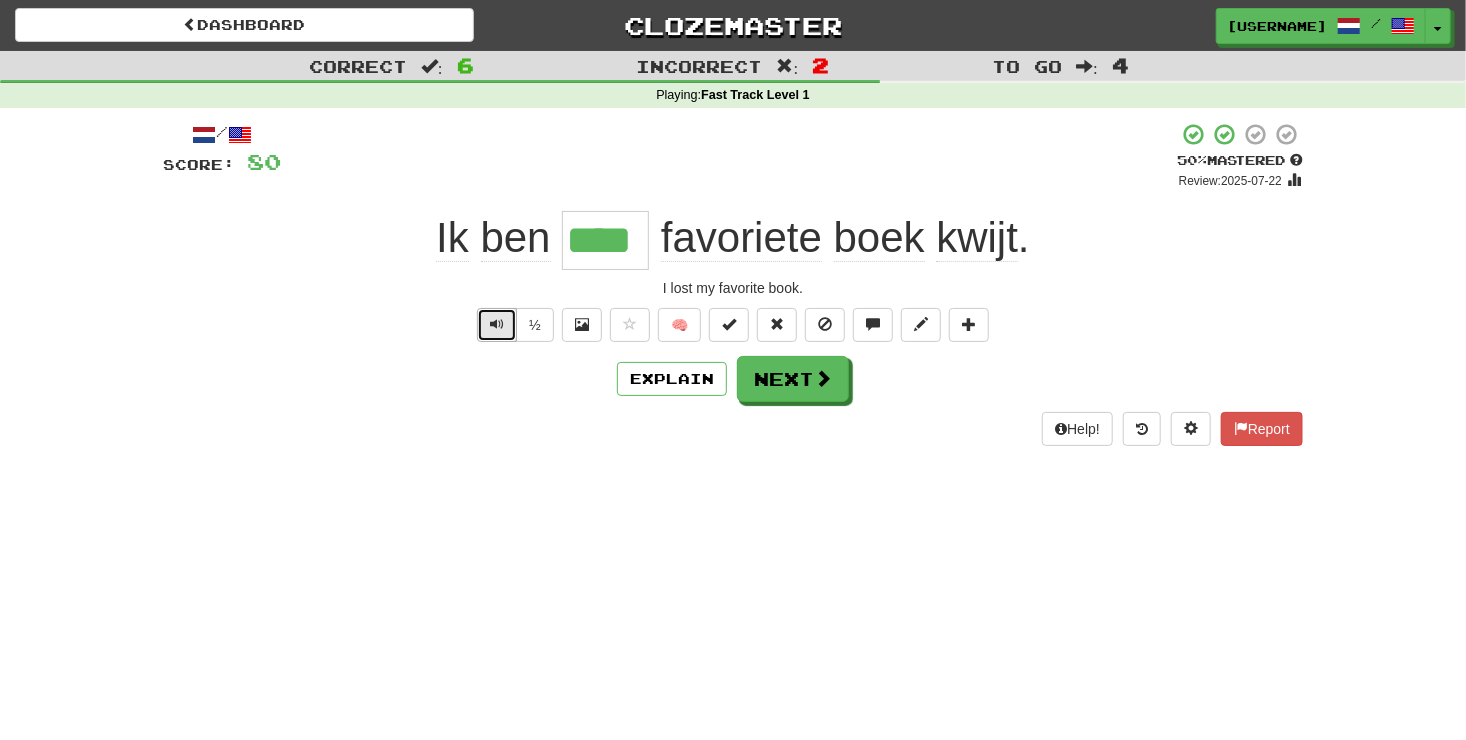 click at bounding box center [497, 324] 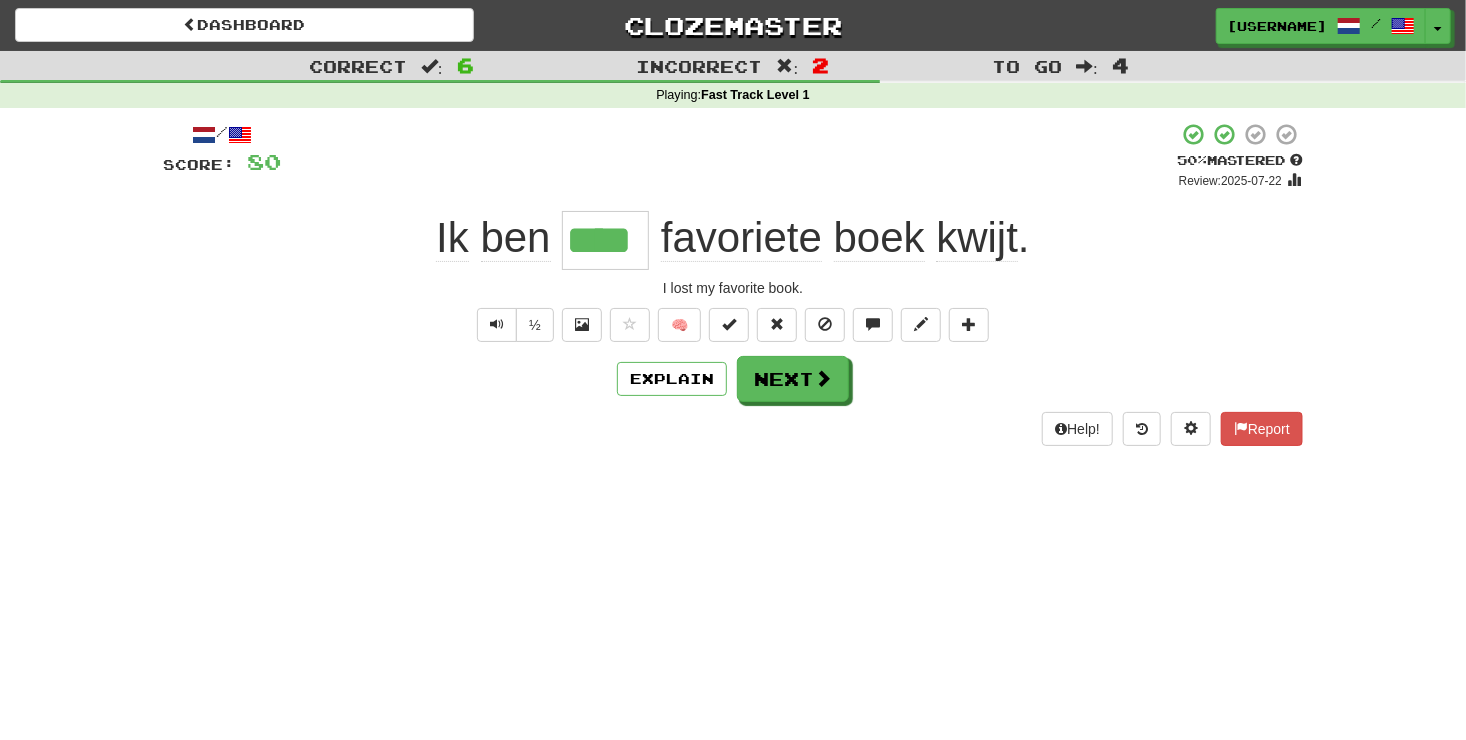 click on "favoriete" at bounding box center (741, 238) 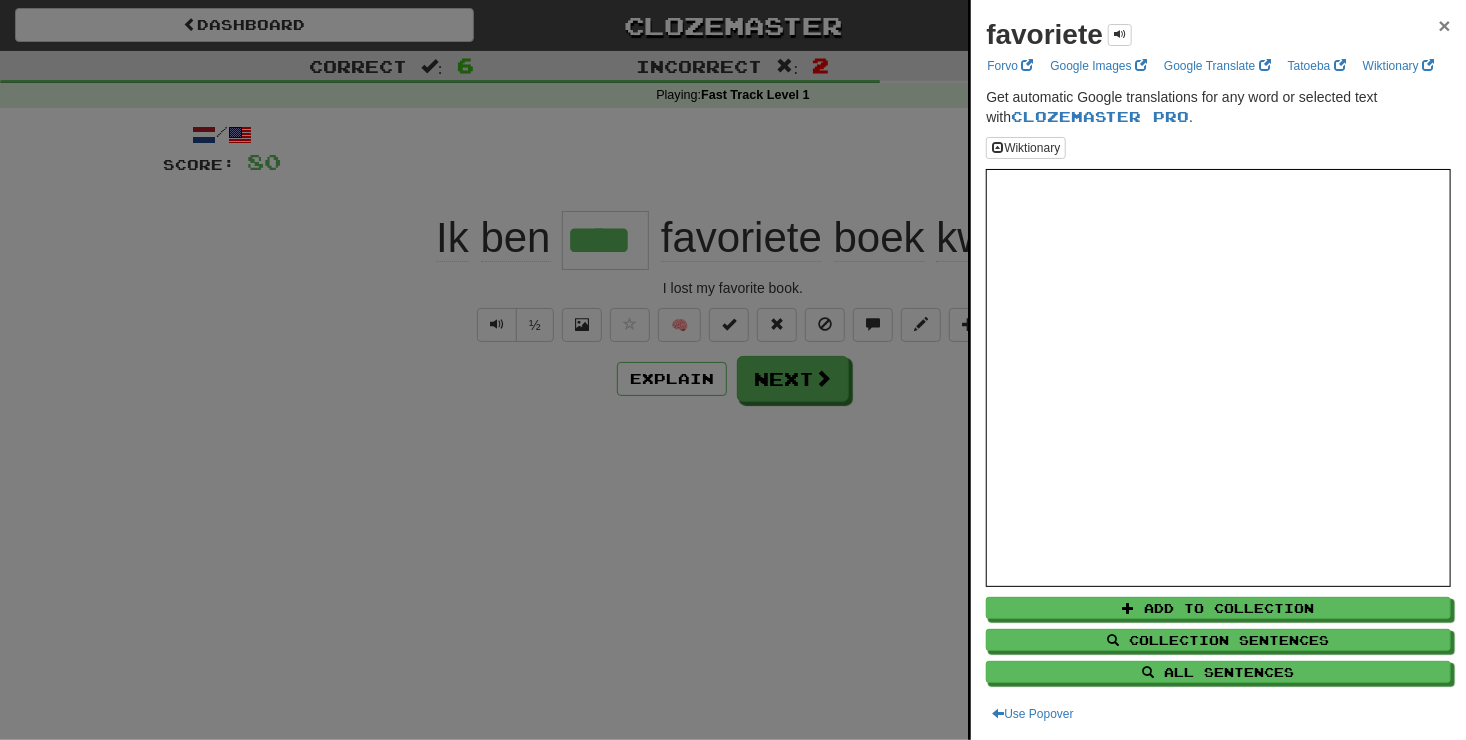 click on "×" at bounding box center [1445, 25] 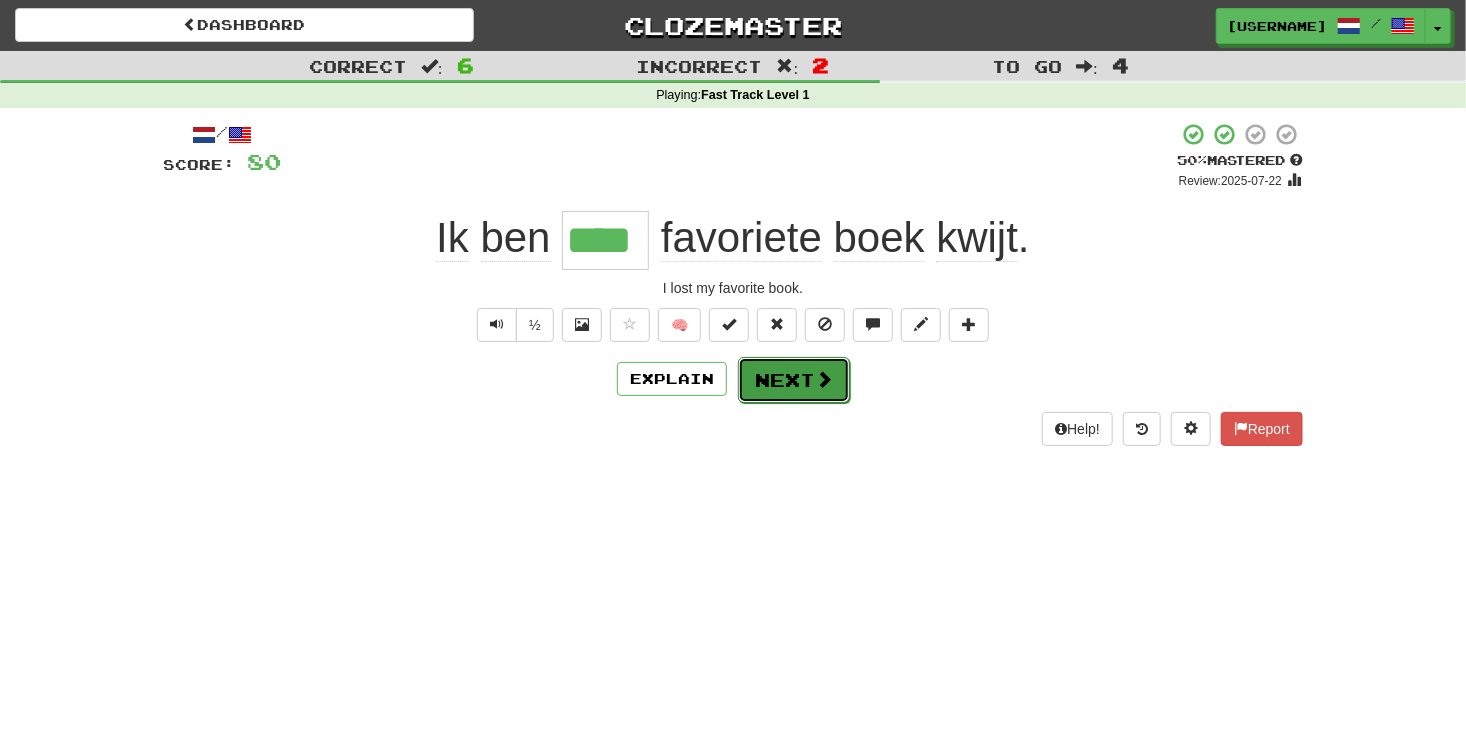 click at bounding box center (824, 379) 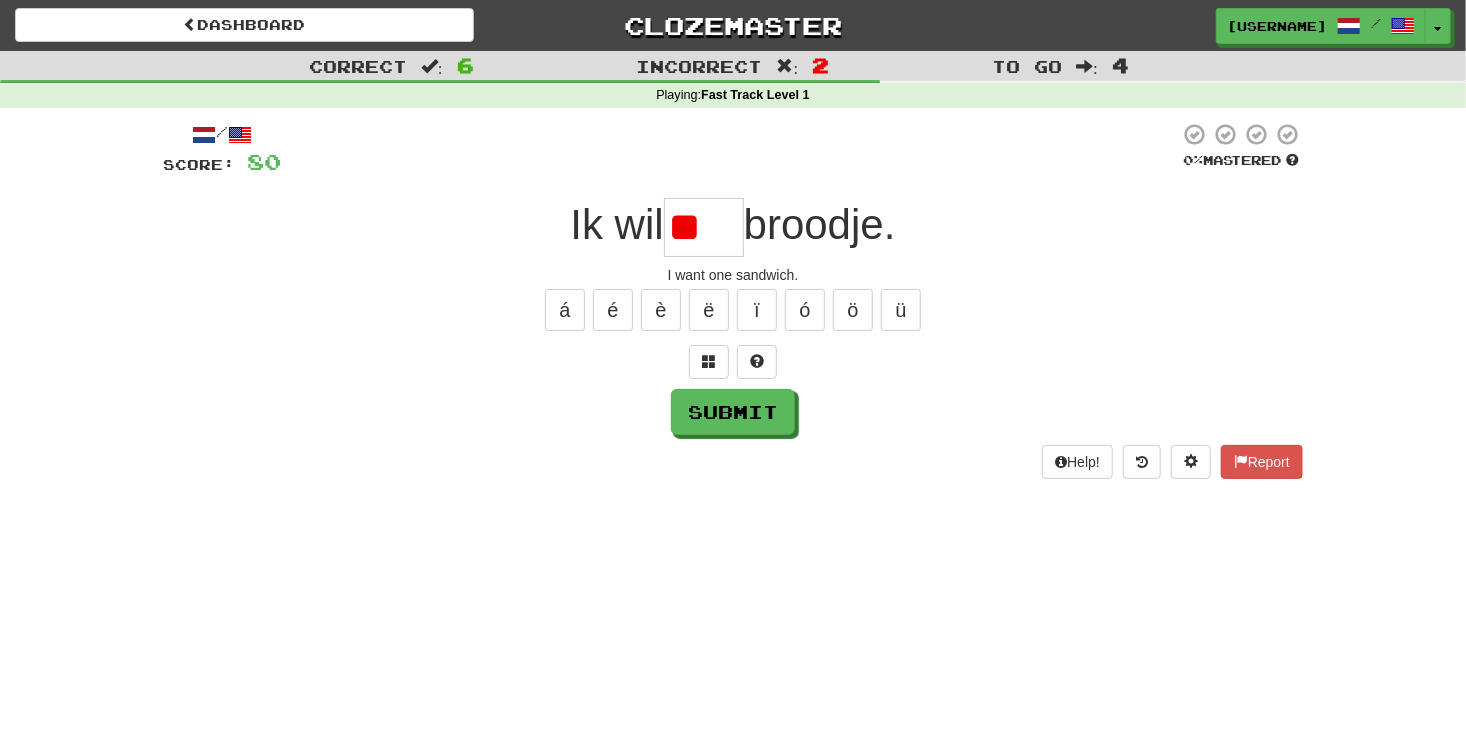 type on "*" 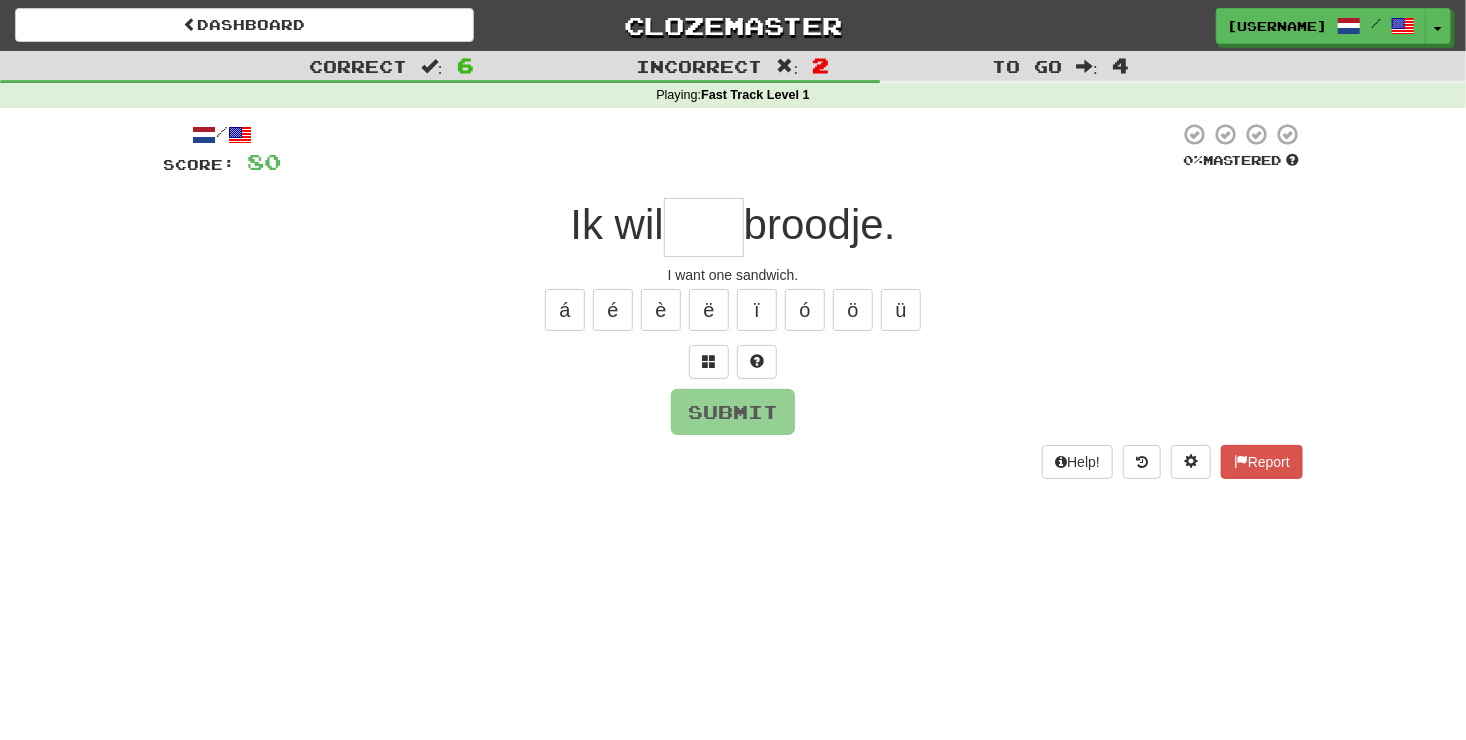 type on "*" 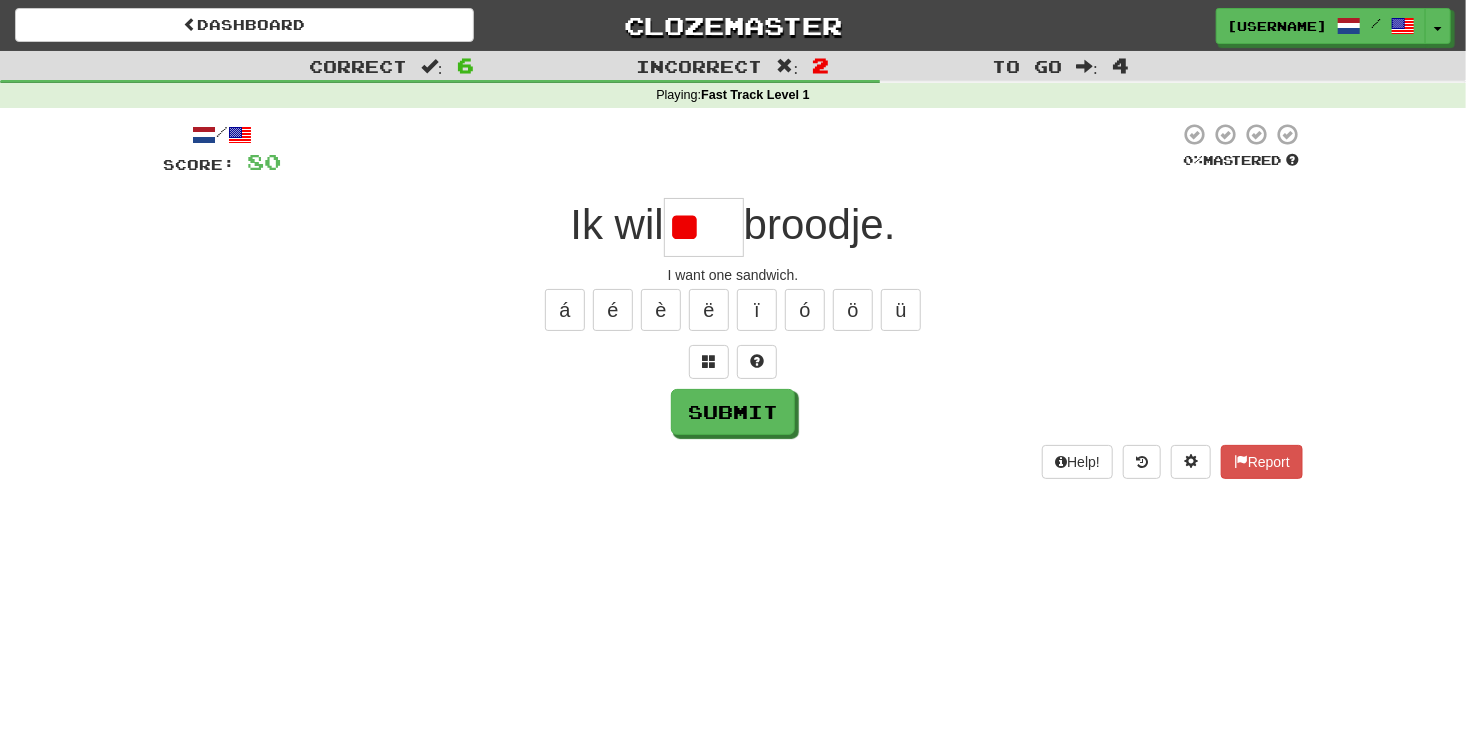 type on "*" 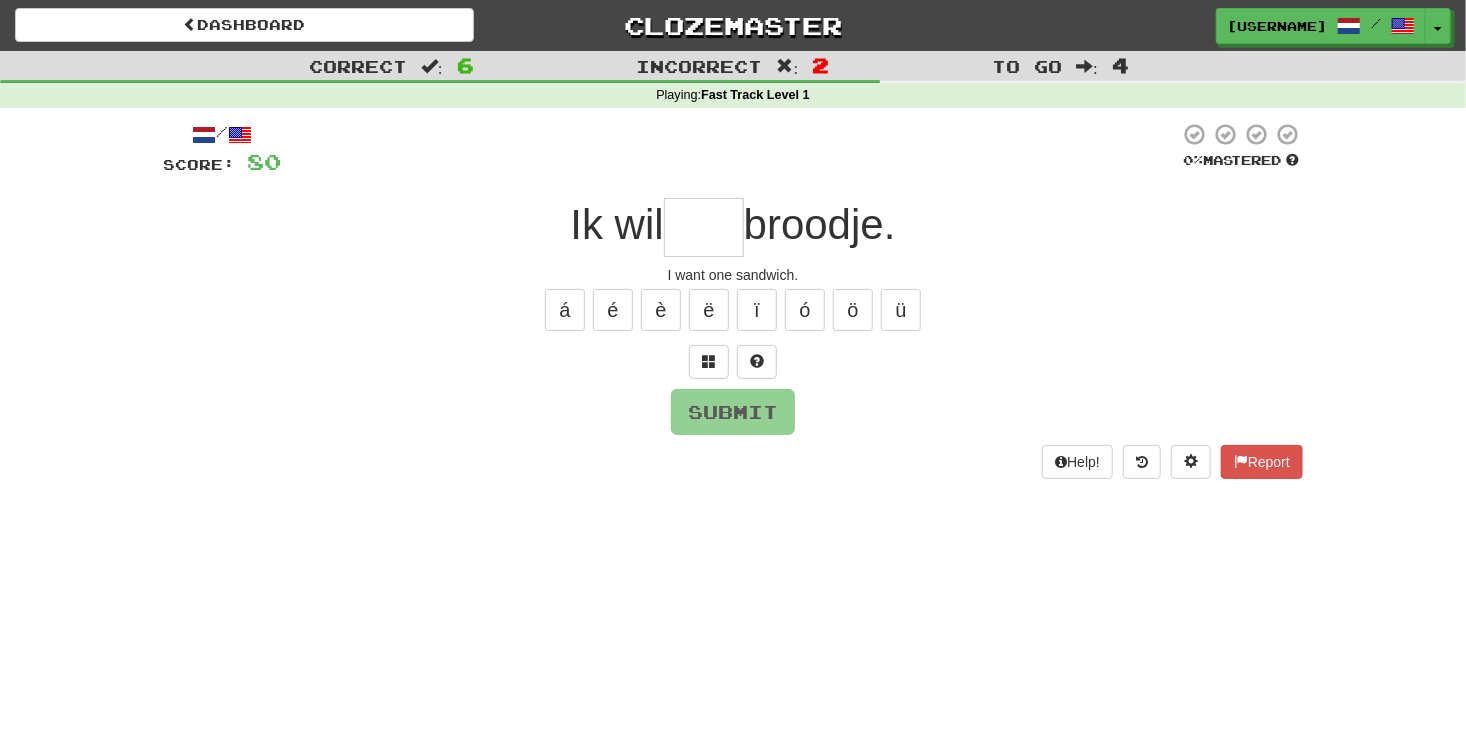 type on "*" 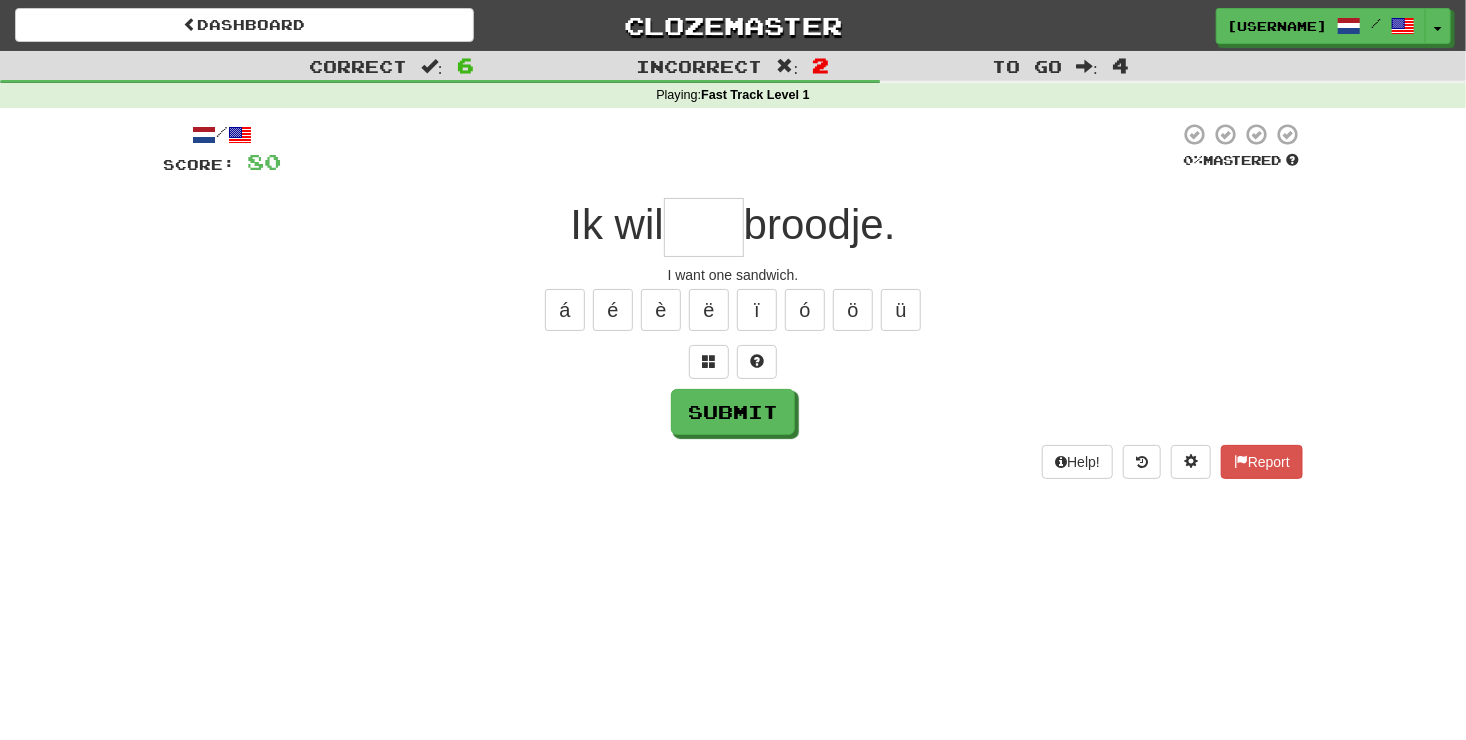 type on "*" 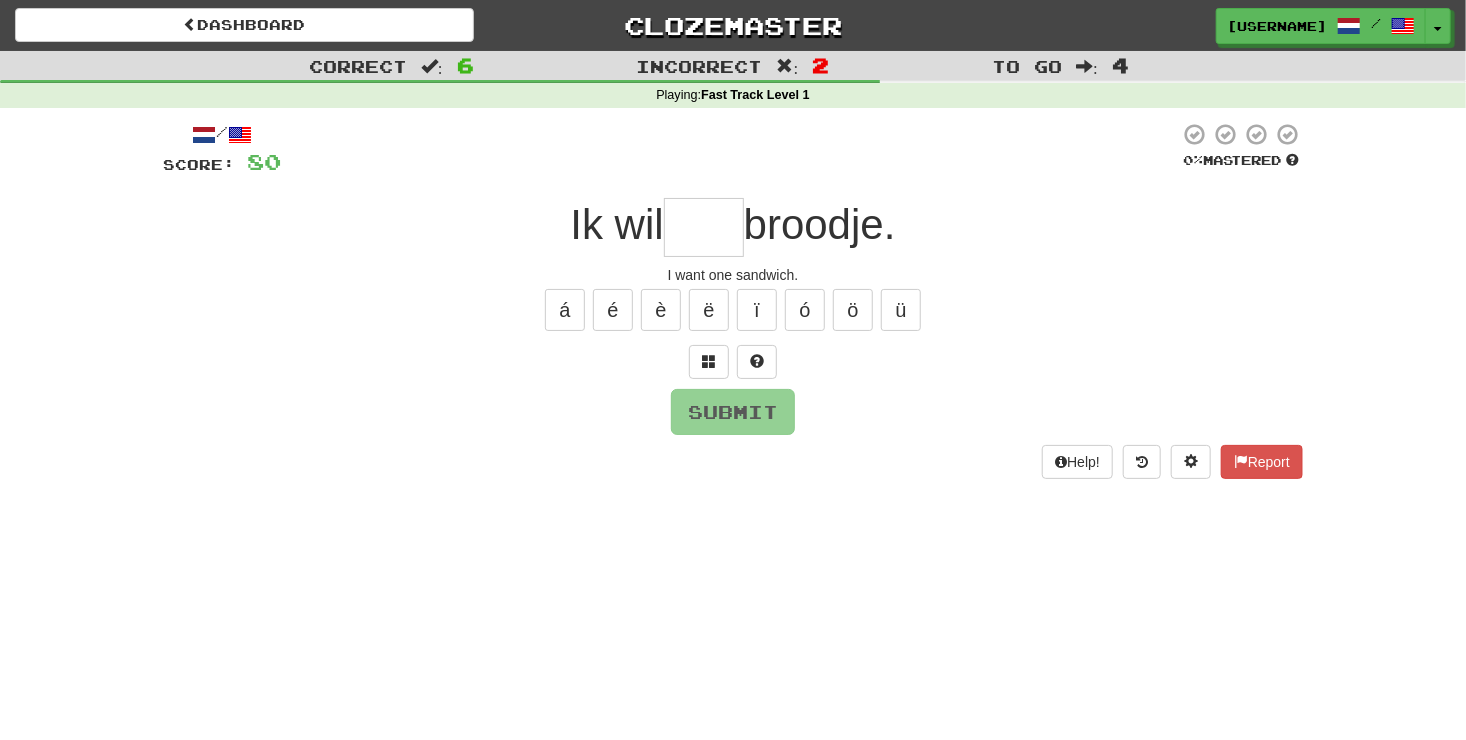 type on "*" 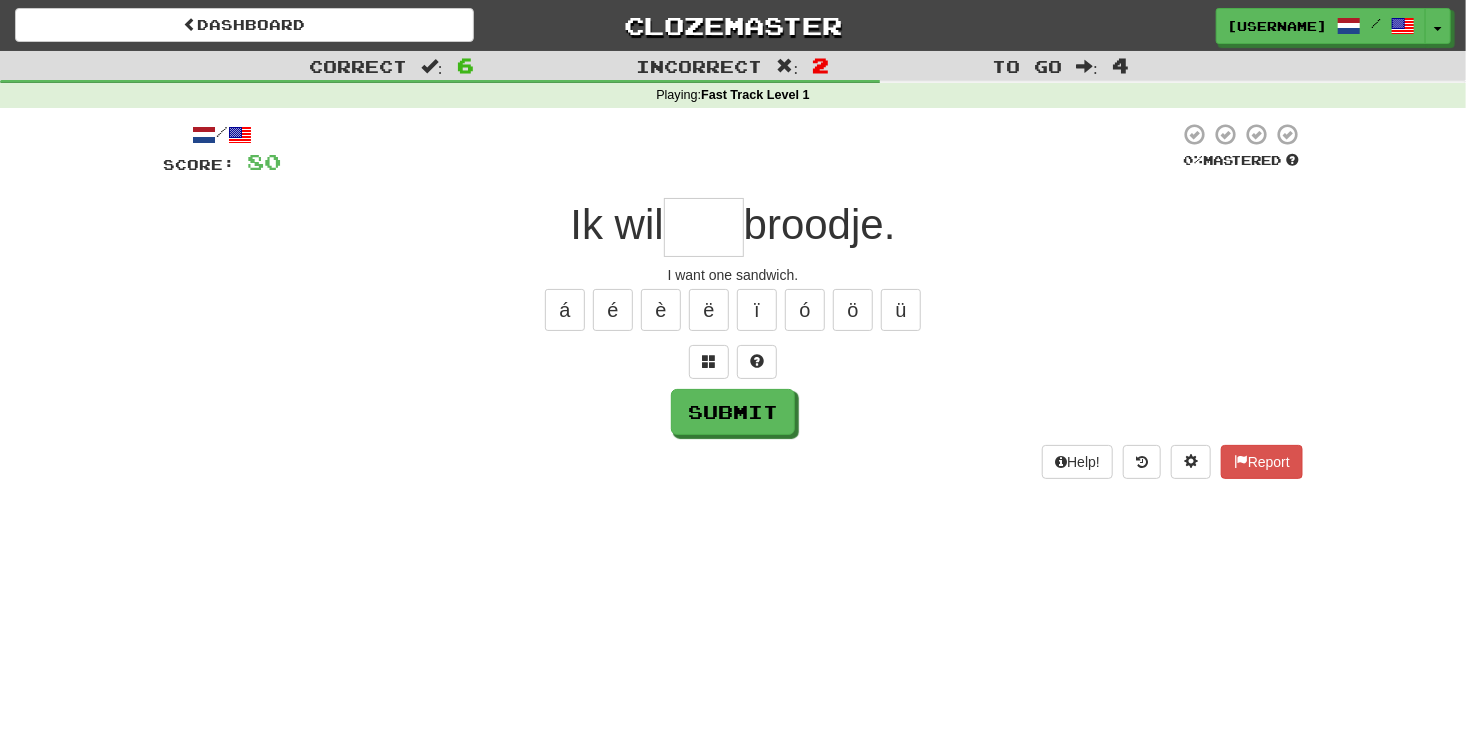 type on "*" 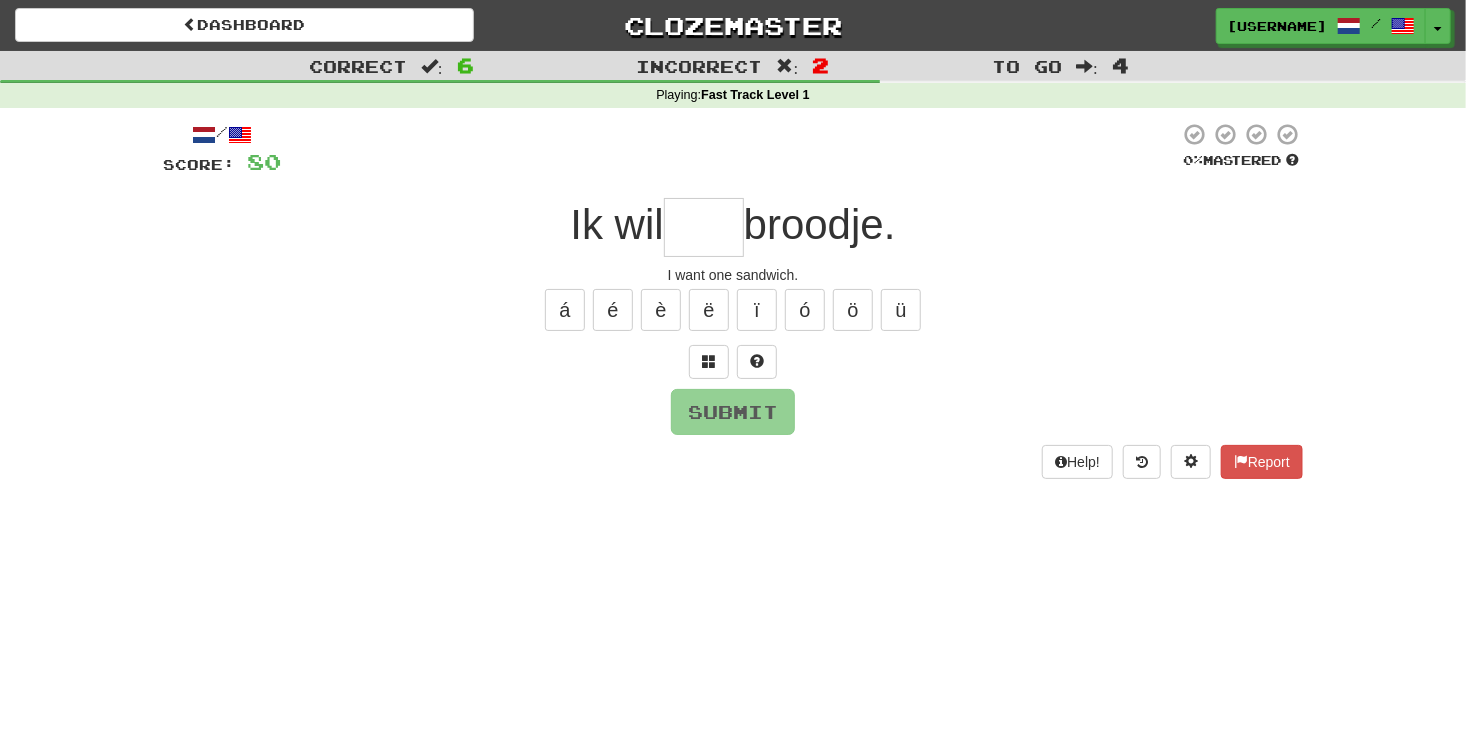 type on "*" 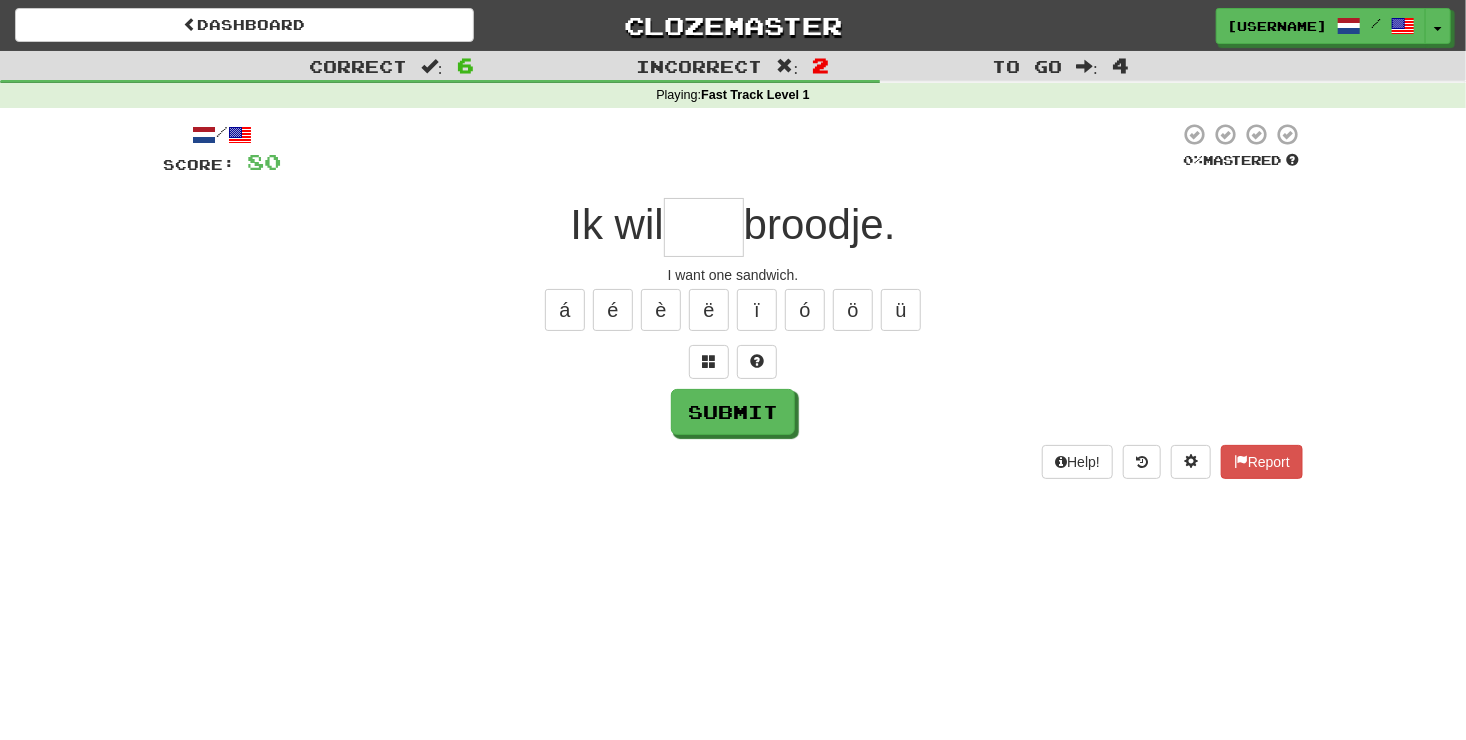 type on "*" 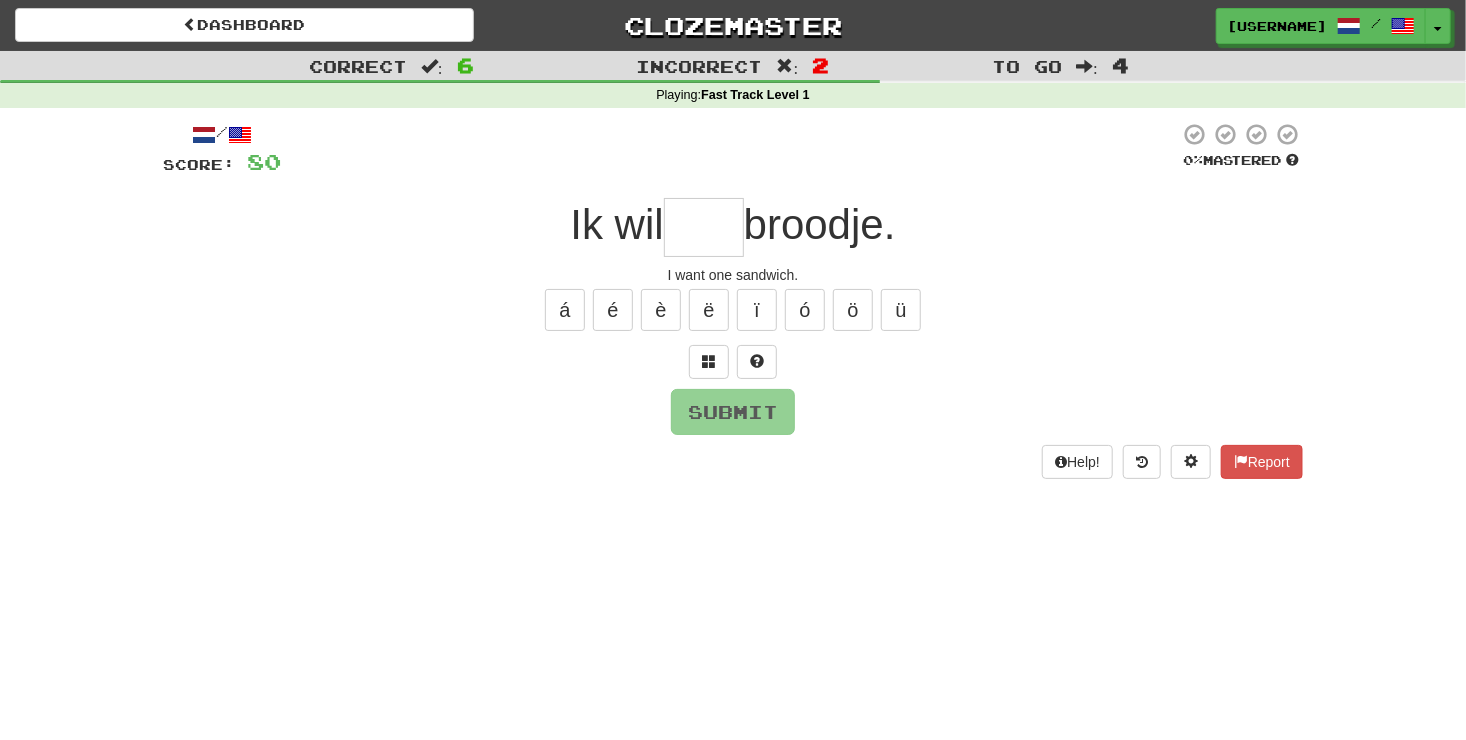 type on "*" 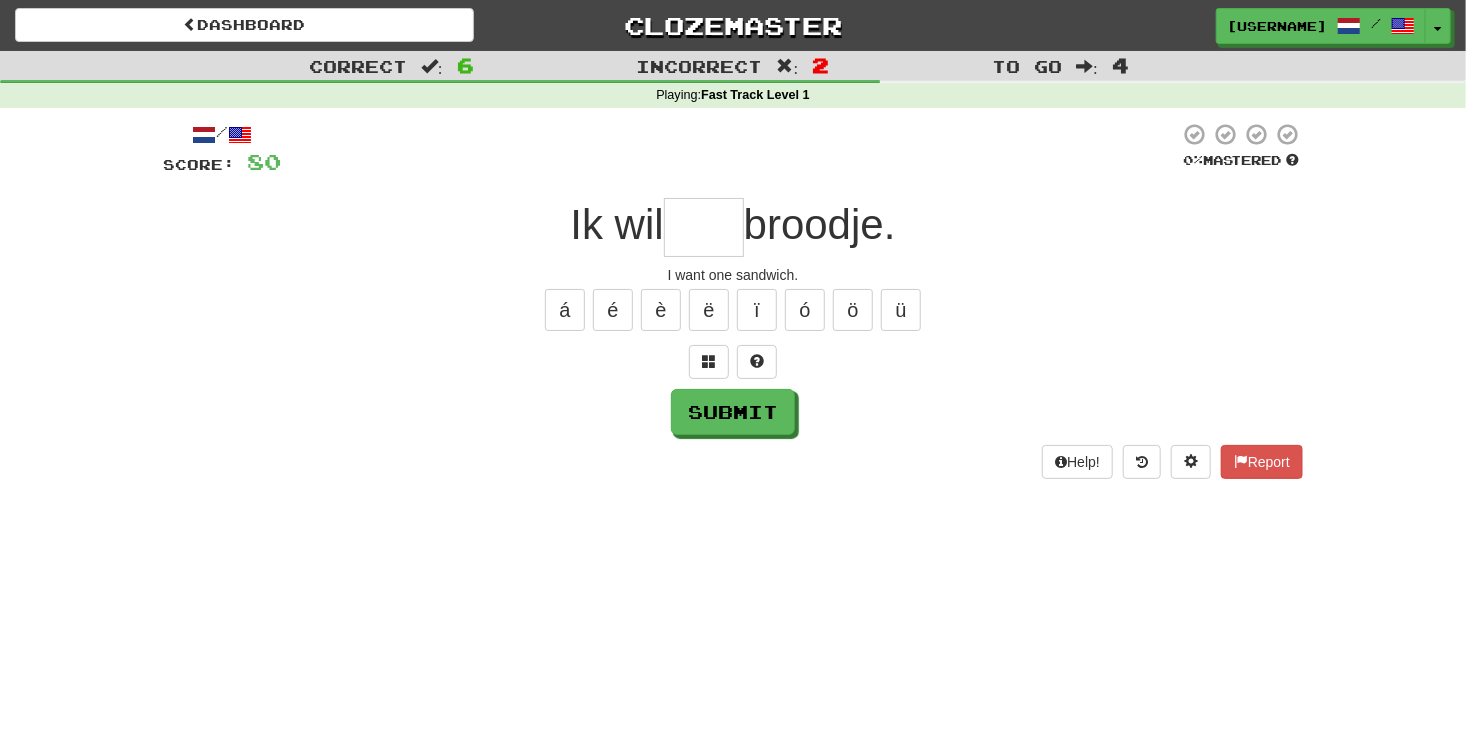 type on "*" 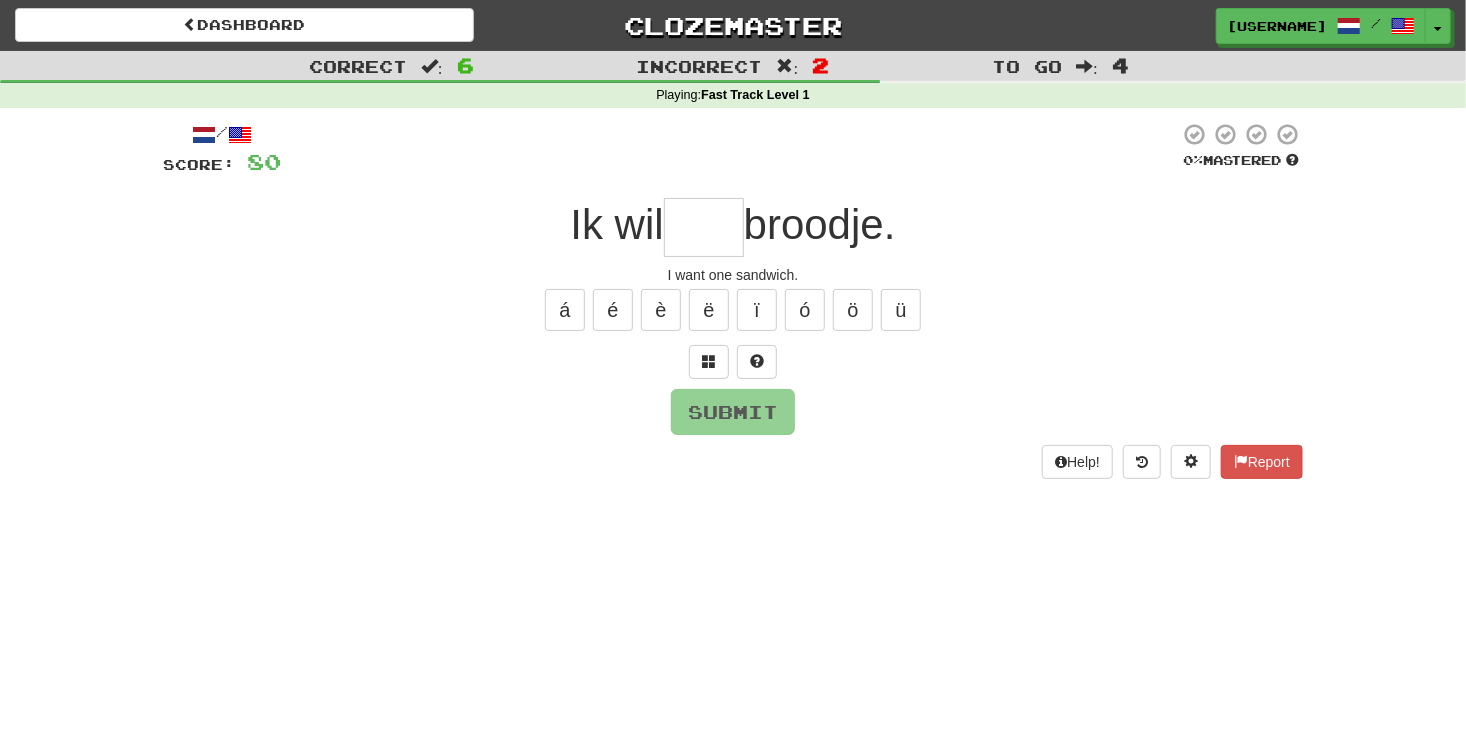 type on "*" 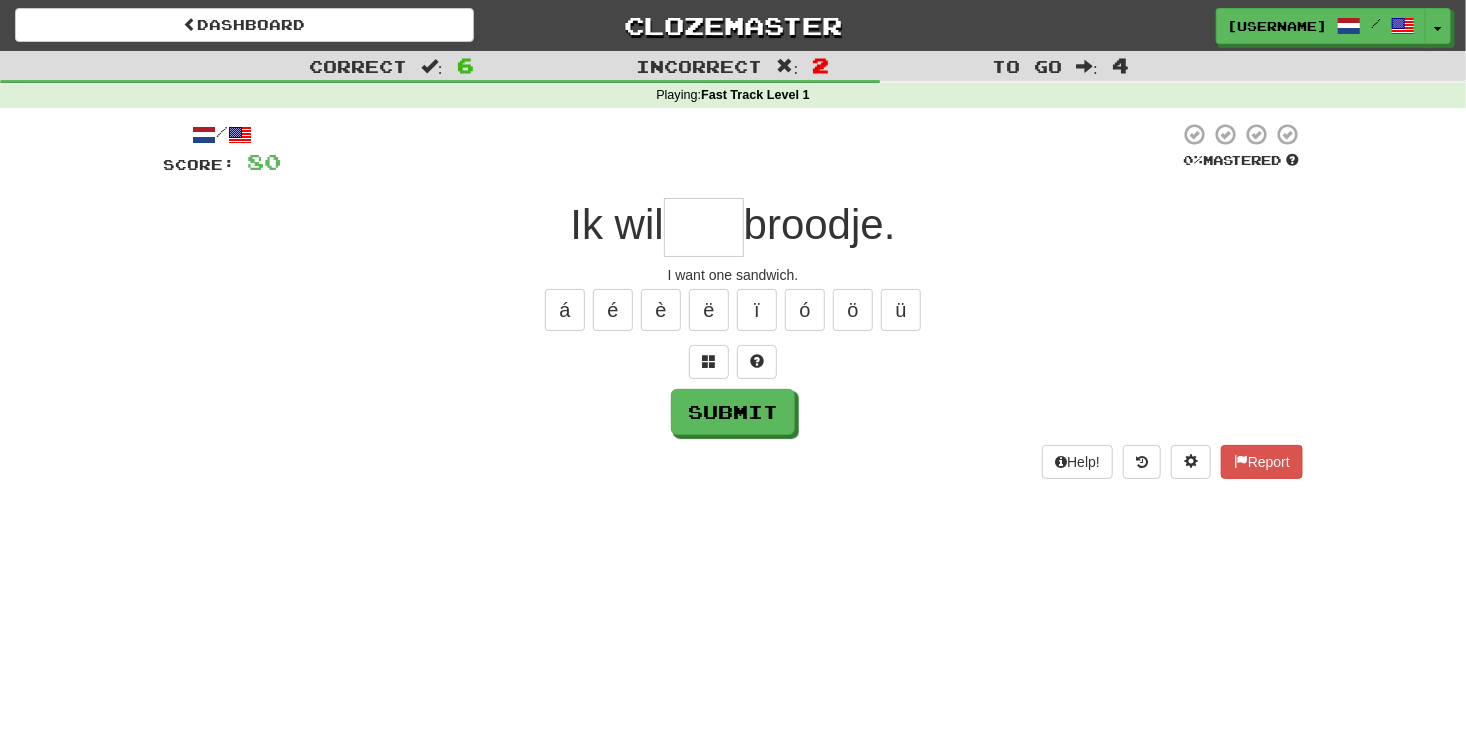 type on "*" 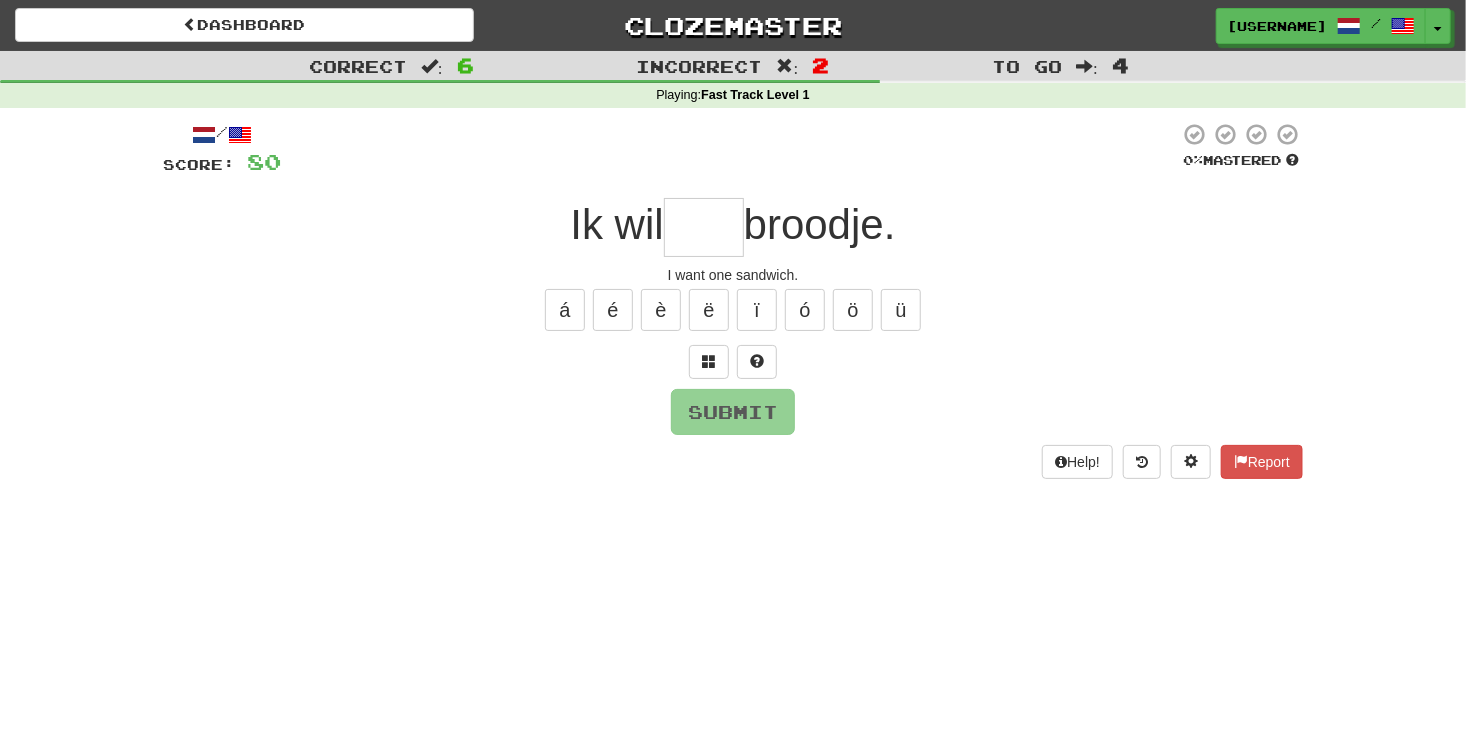 type on "*" 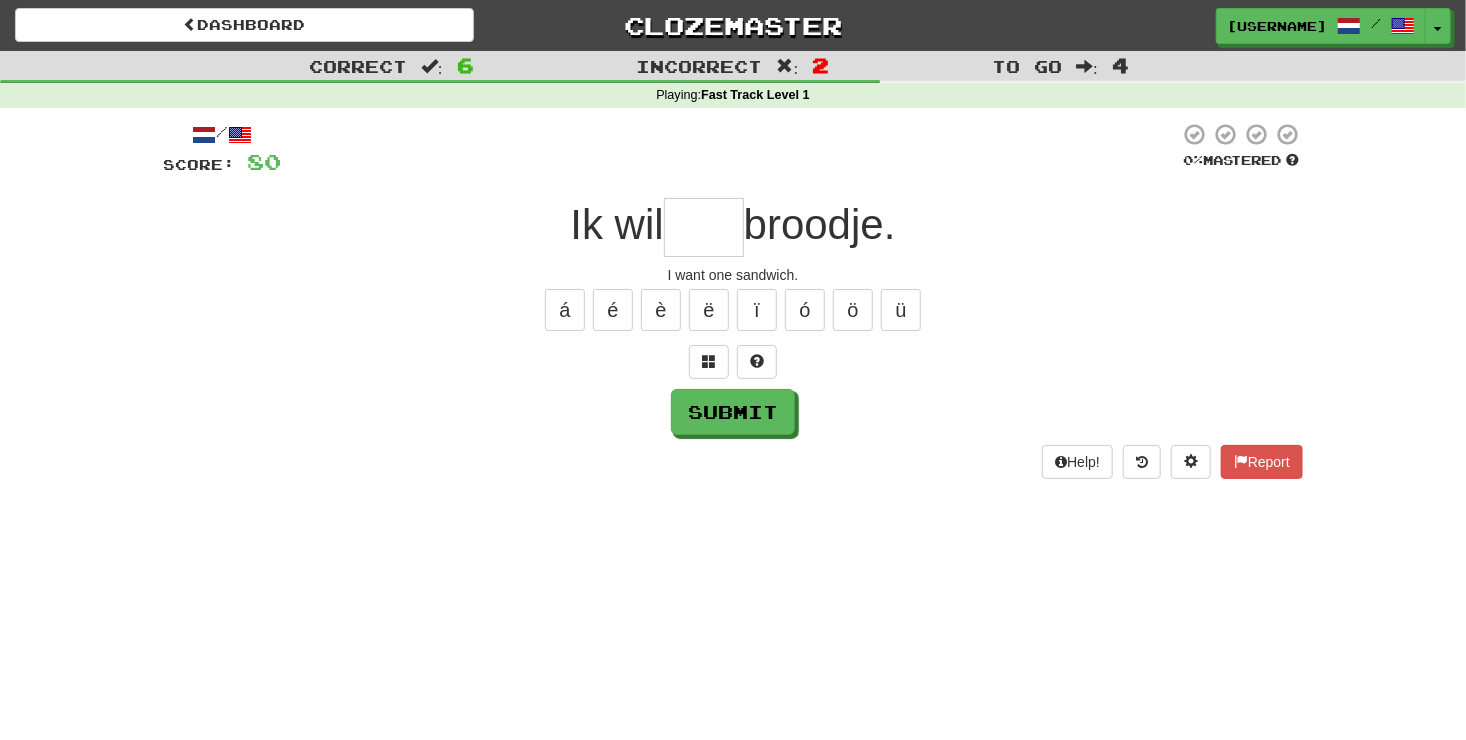 type on "*" 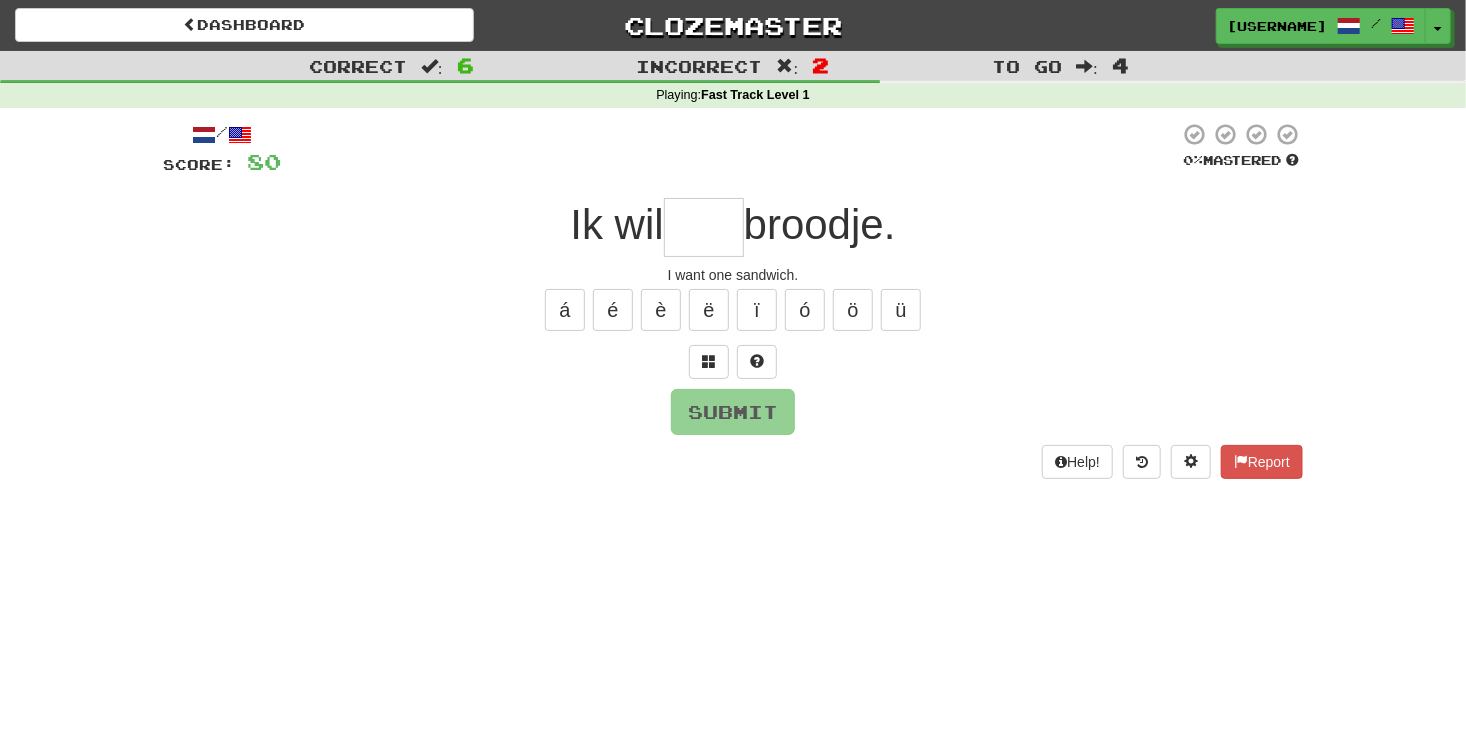 type on "*" 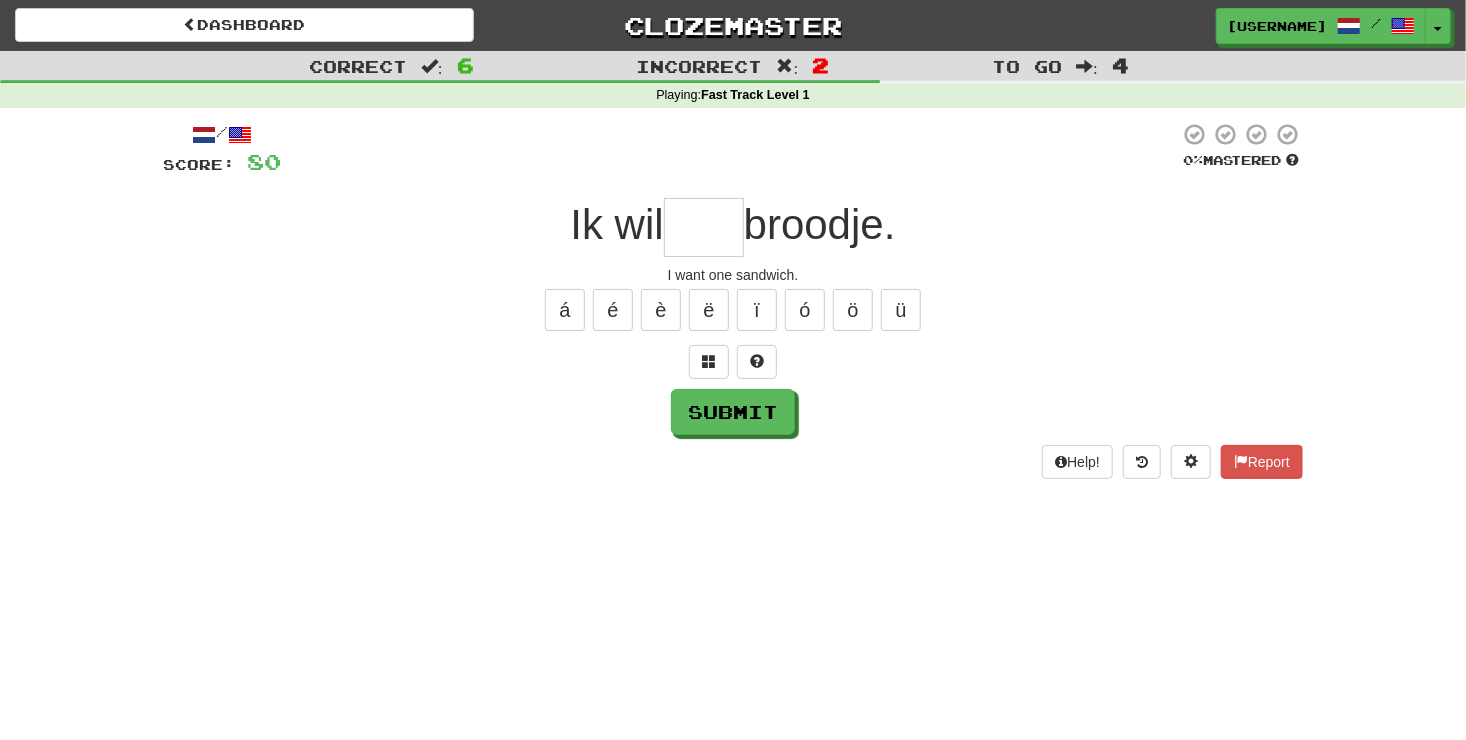 type on "*" 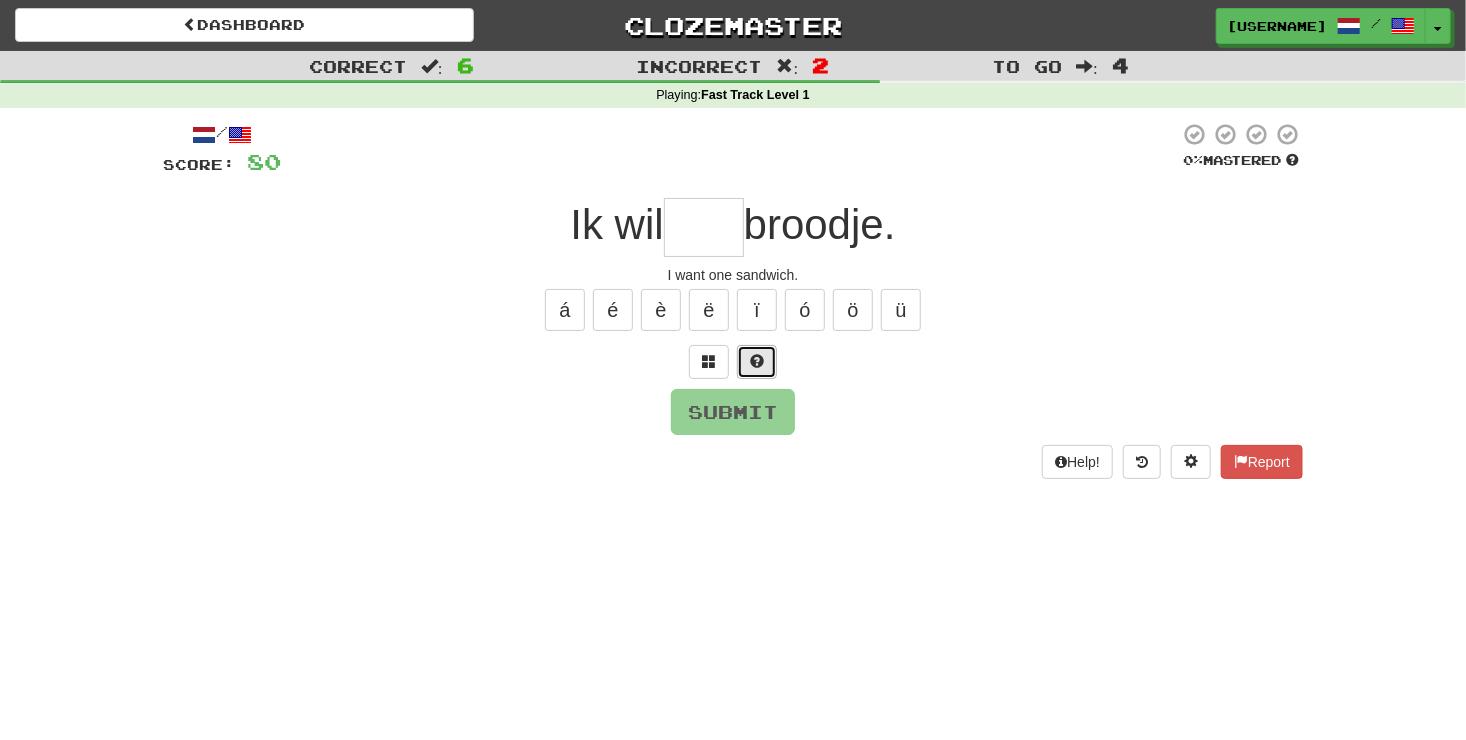 click at bounding box center [757, 361] 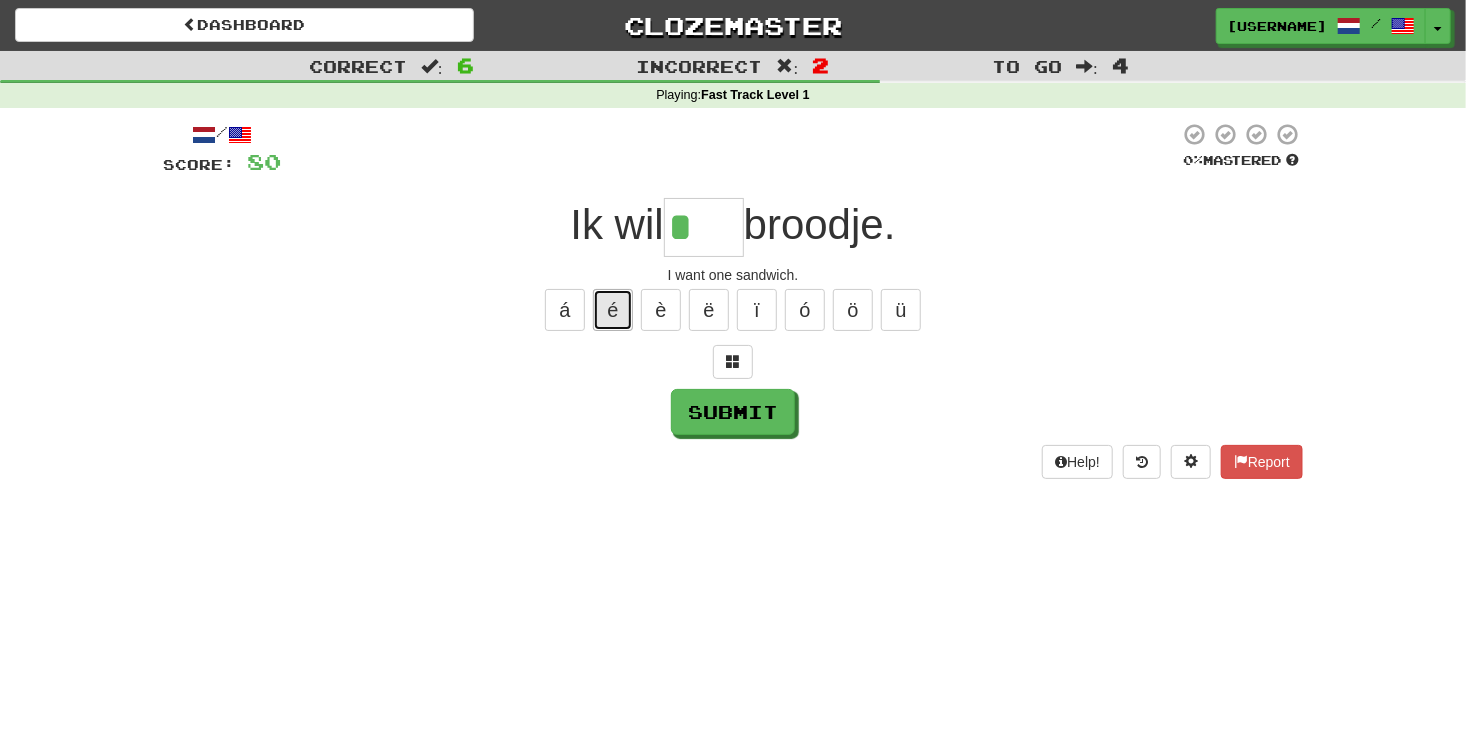 click on "é" at bounding box center [613, 310] 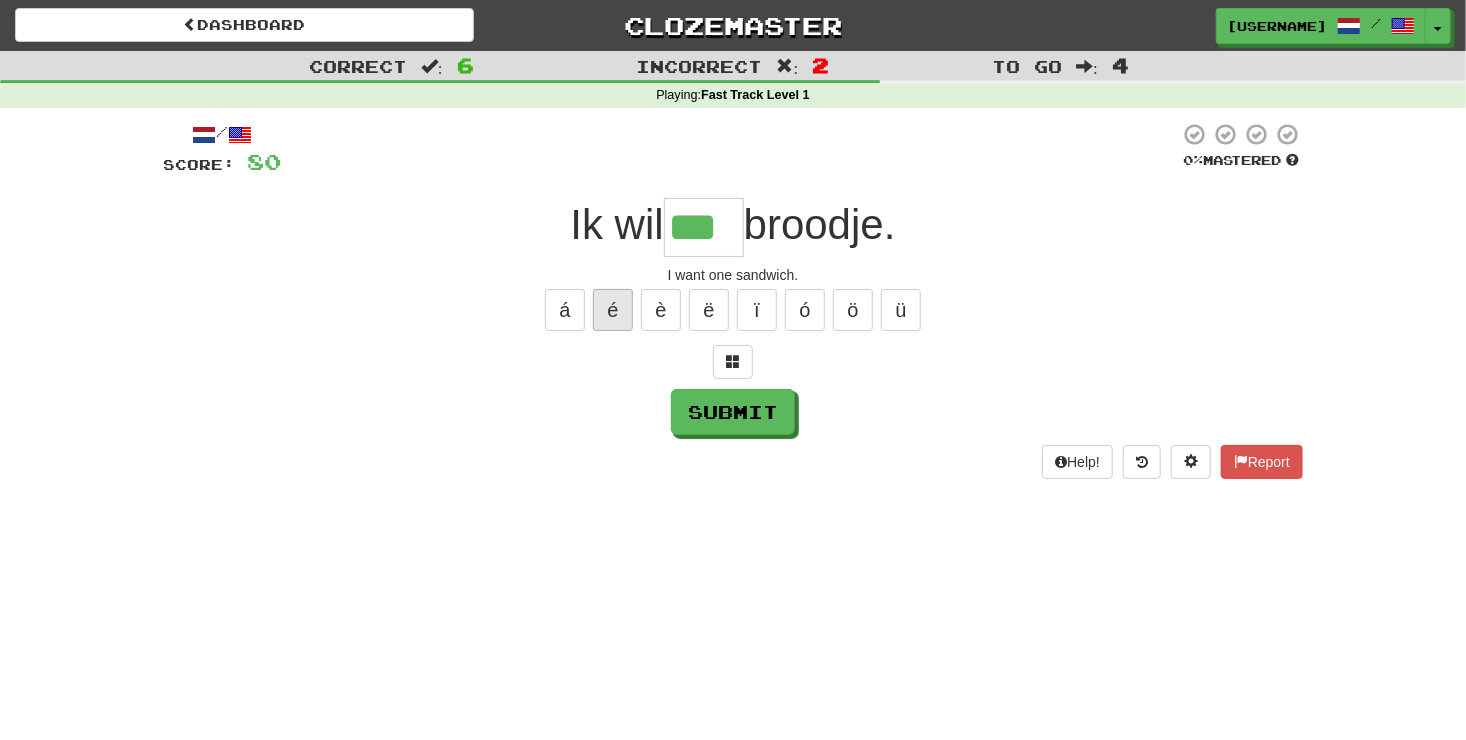 type on "***" 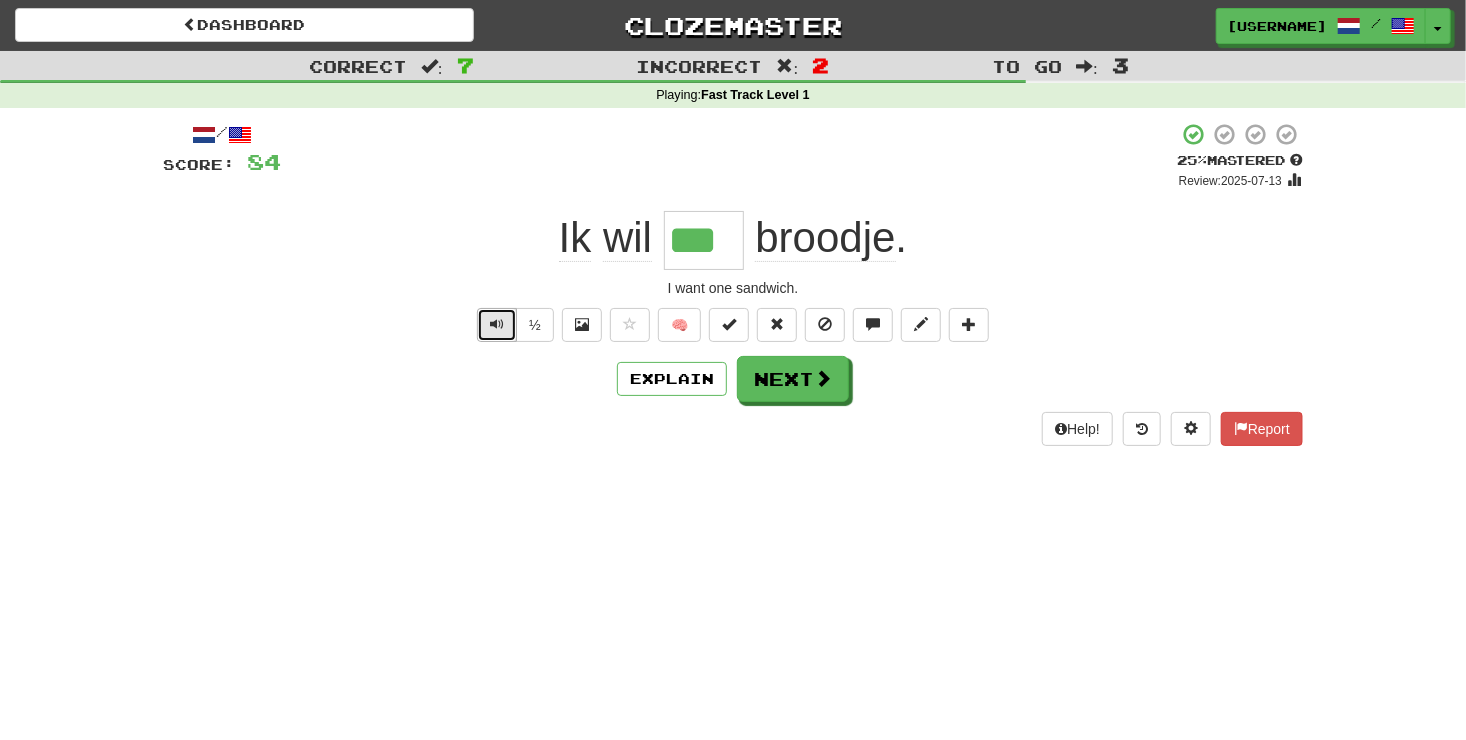click at bounding box center (497, 325) 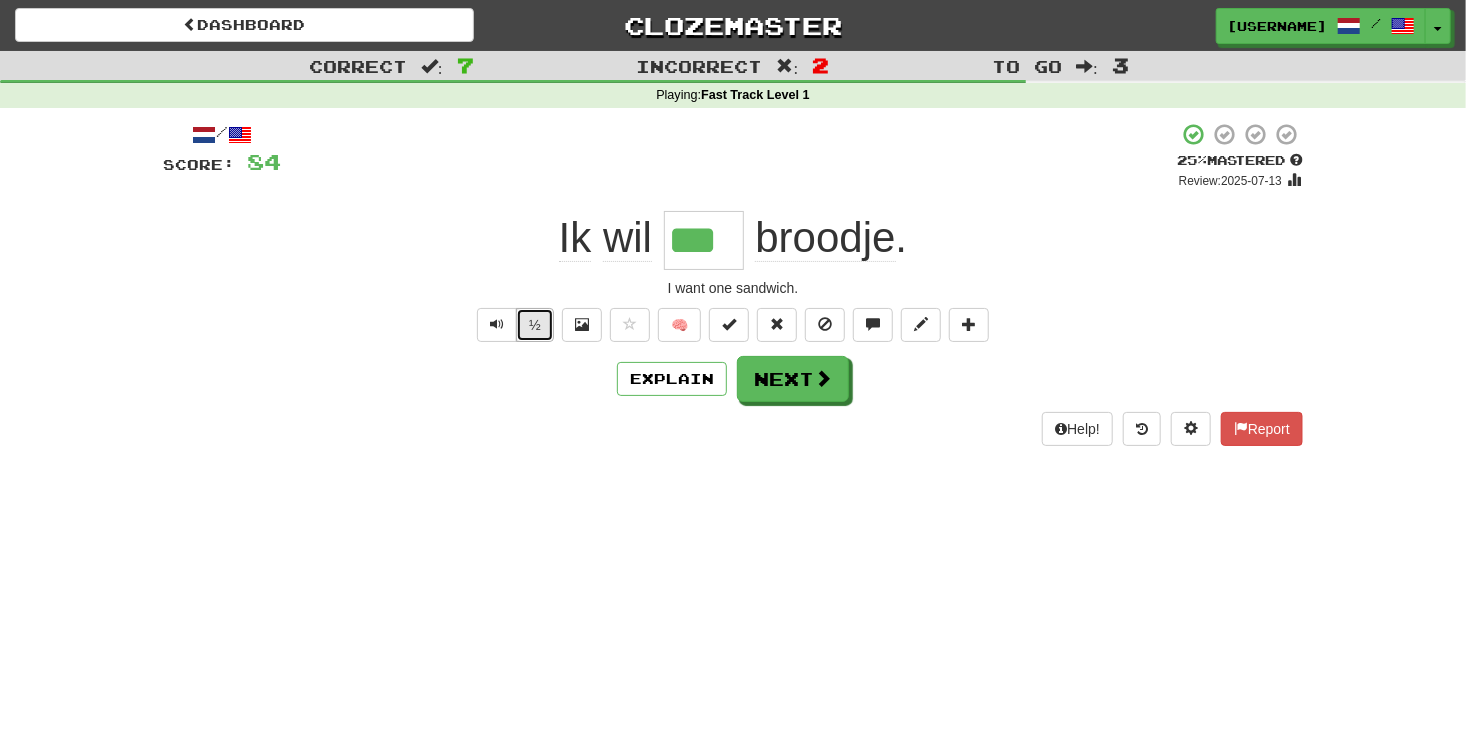 click on "½" at bounding box center (535, 325) 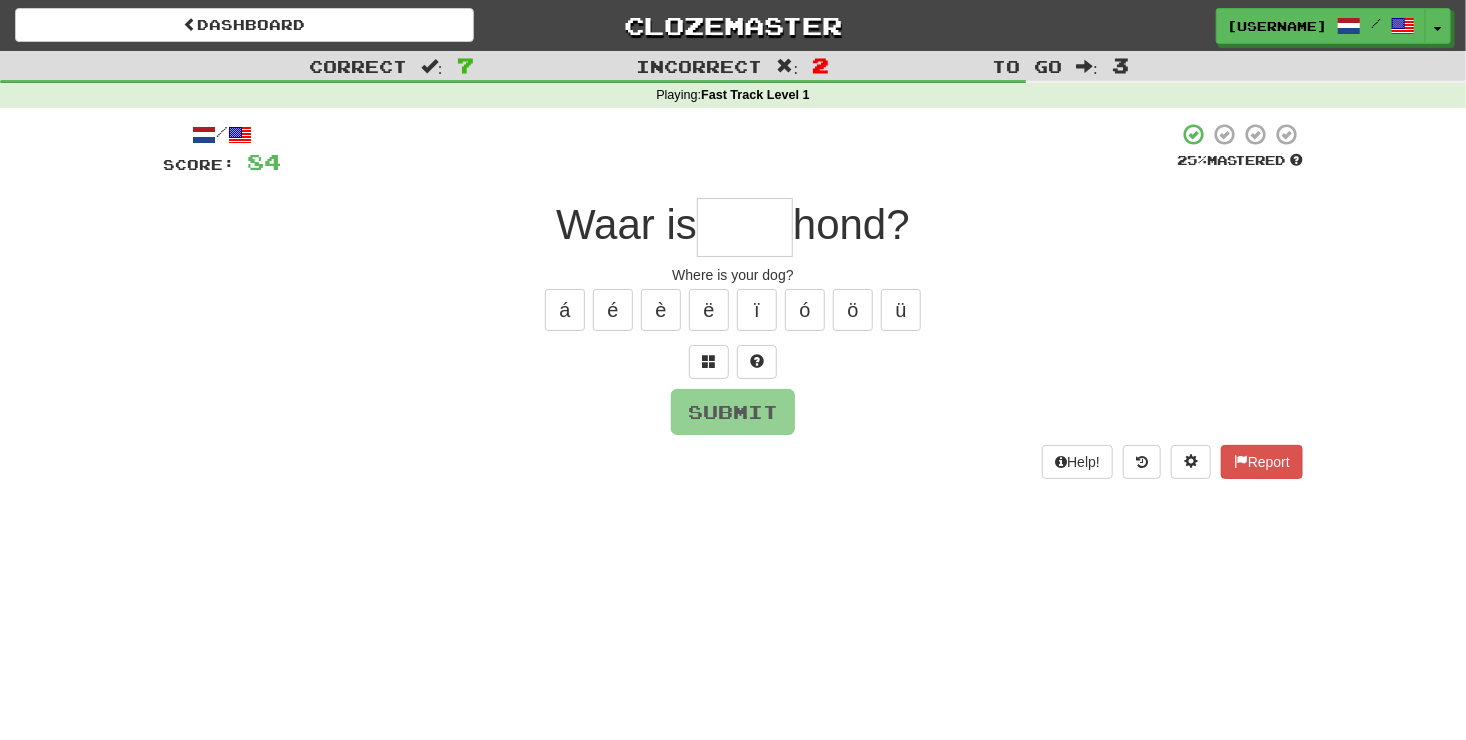 type on "*" 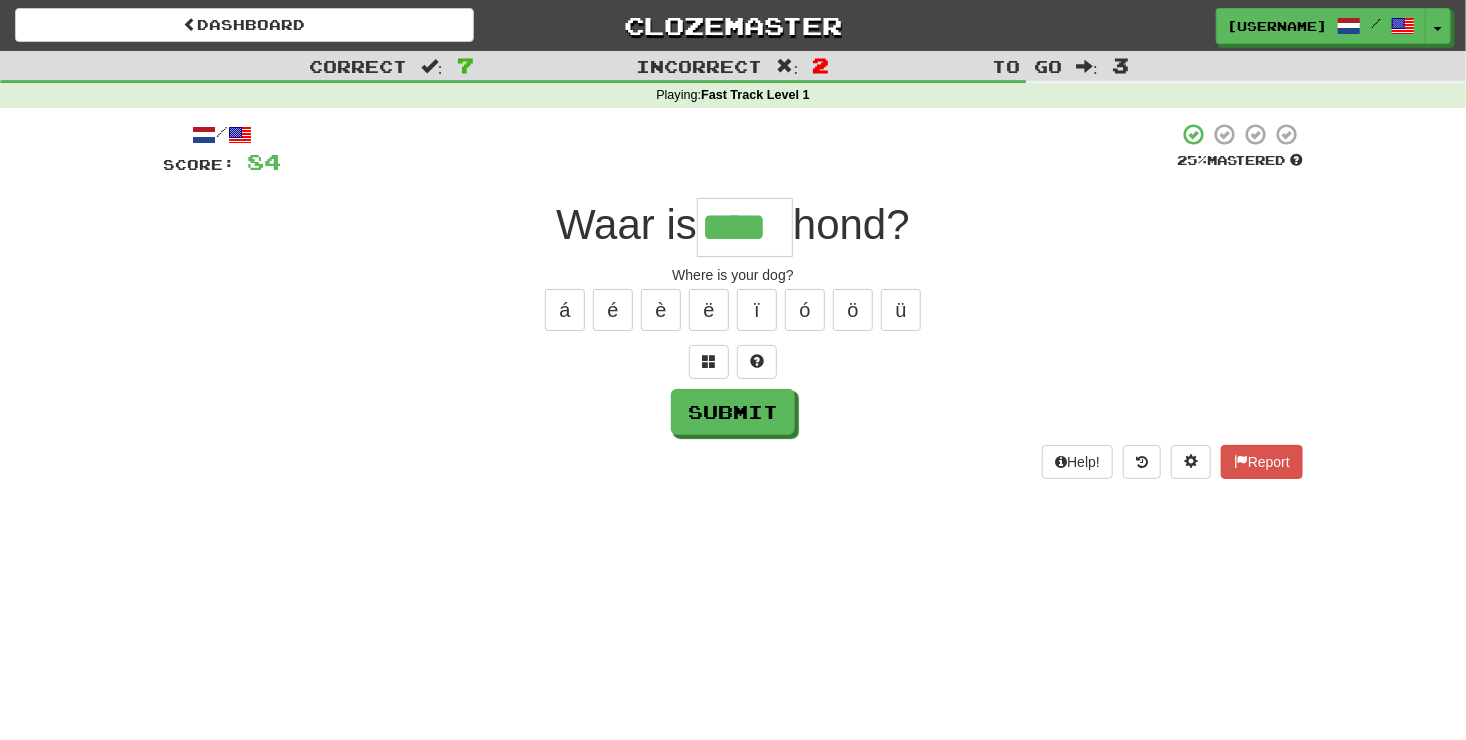 type on "****" 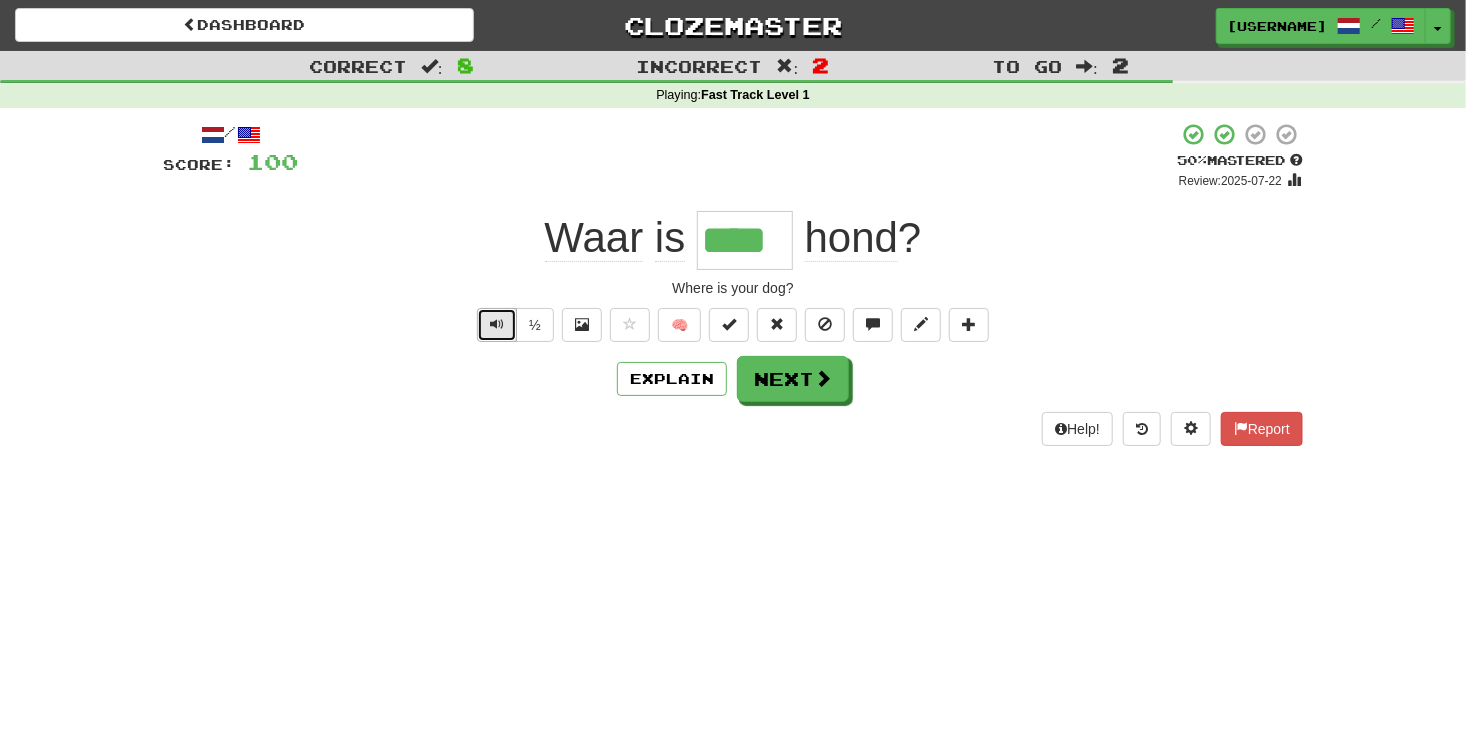 click at bounding box center (497, 325) 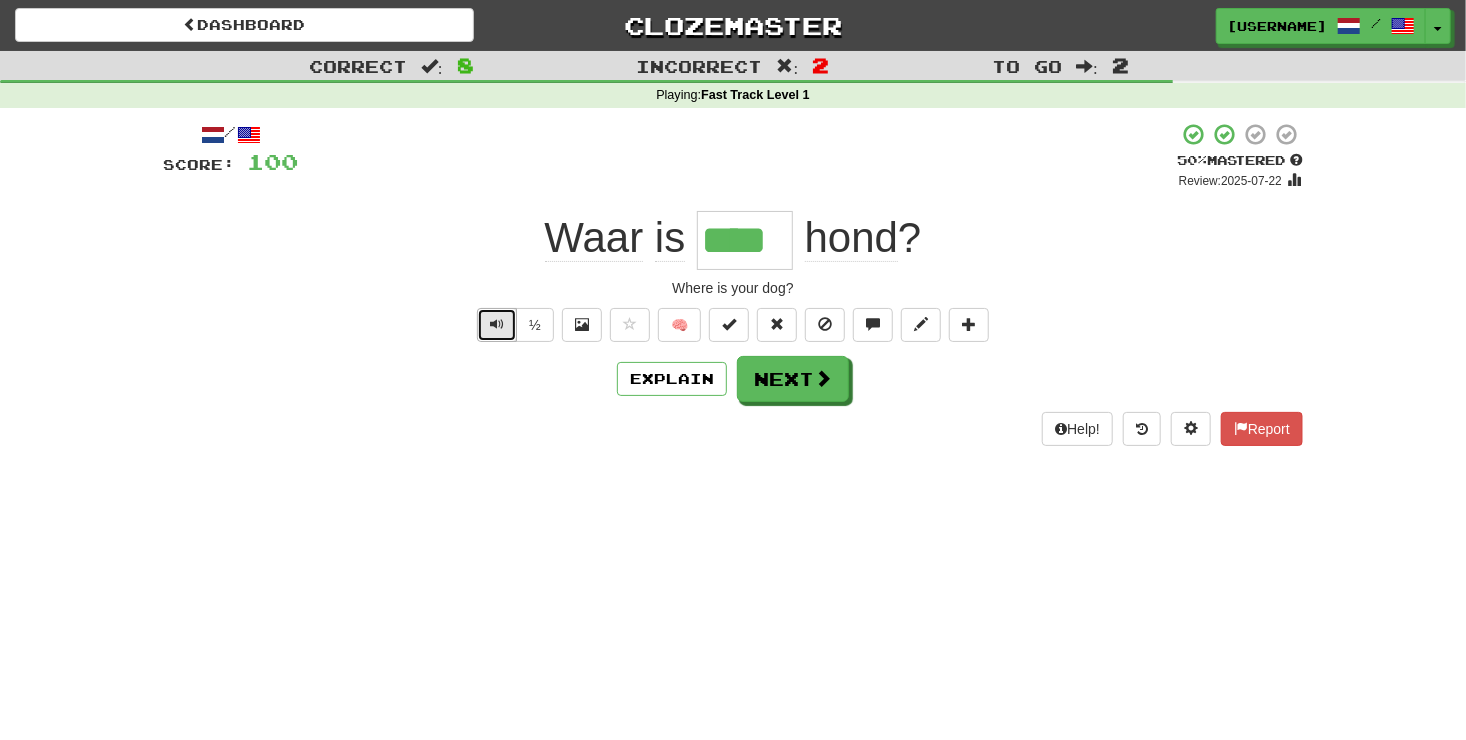 click at bounding box center [497, 325] 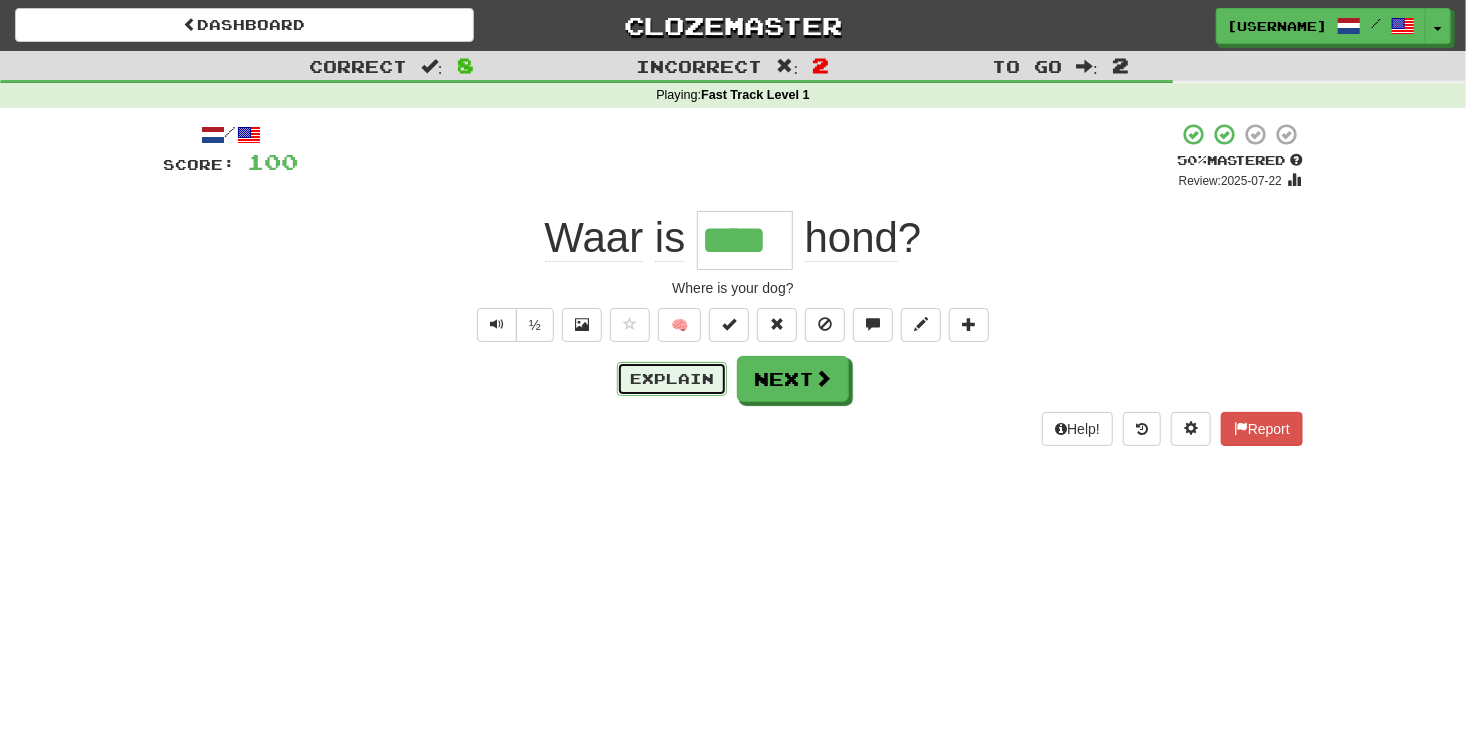 click on "Explain" at bounding box center (672, 379) 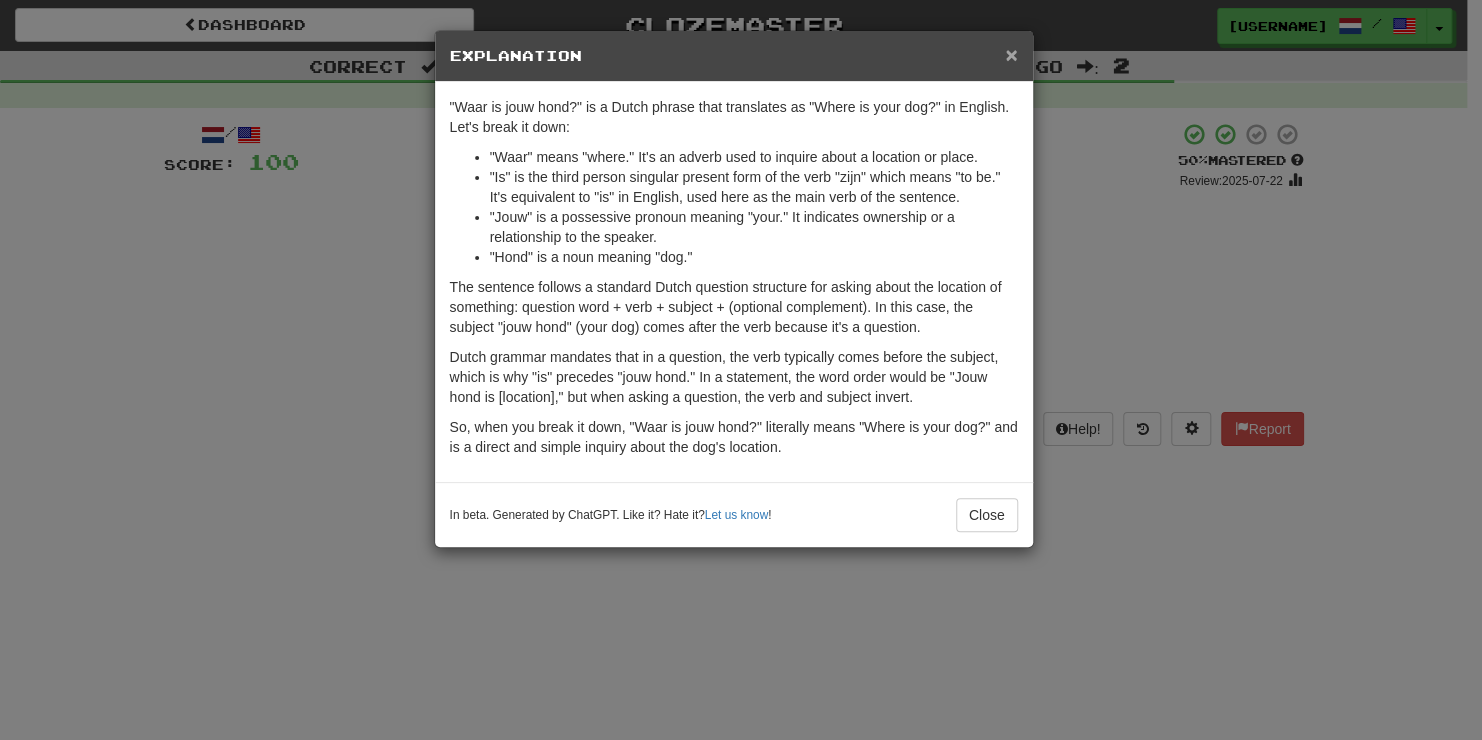 click on "×" at bounding box center (1011, 54) 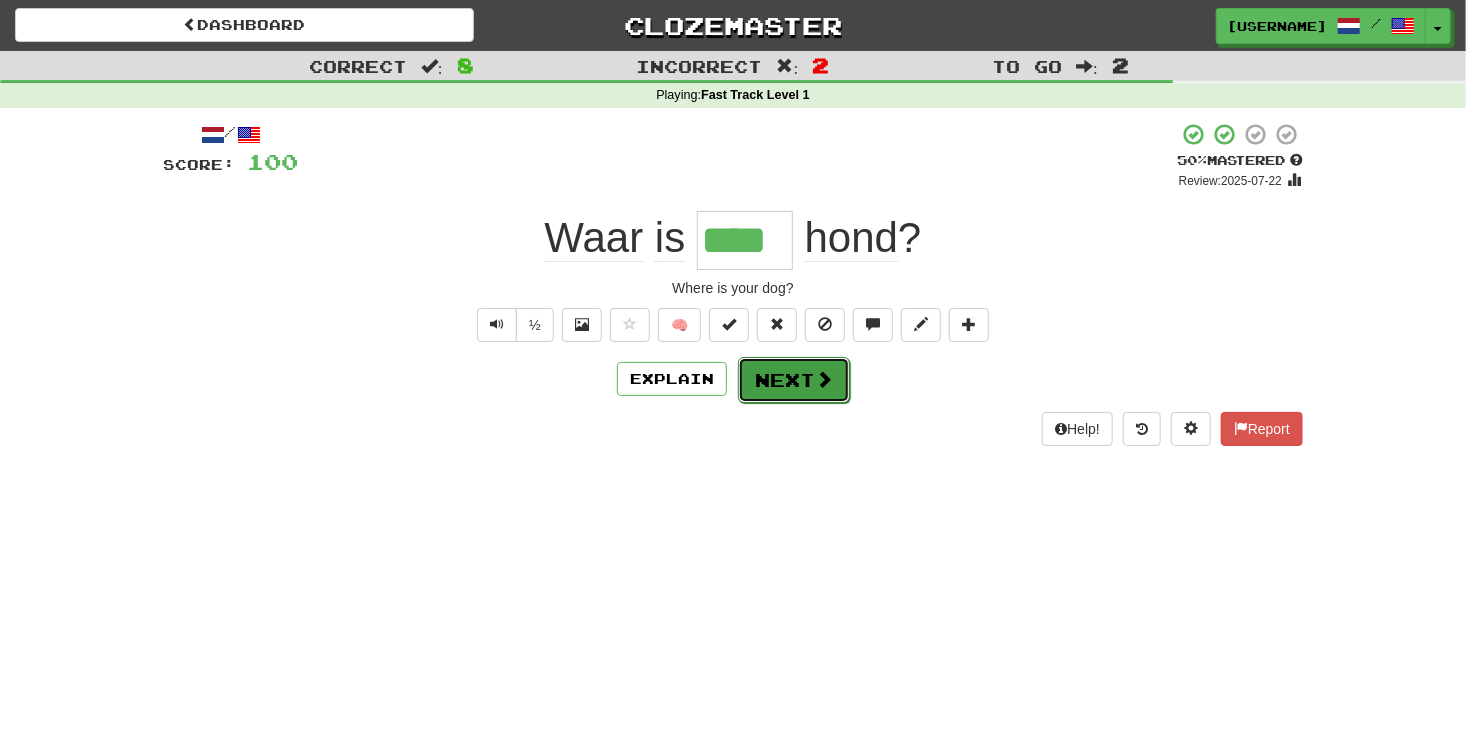 click on "Next" at bounding box center [794, 380] 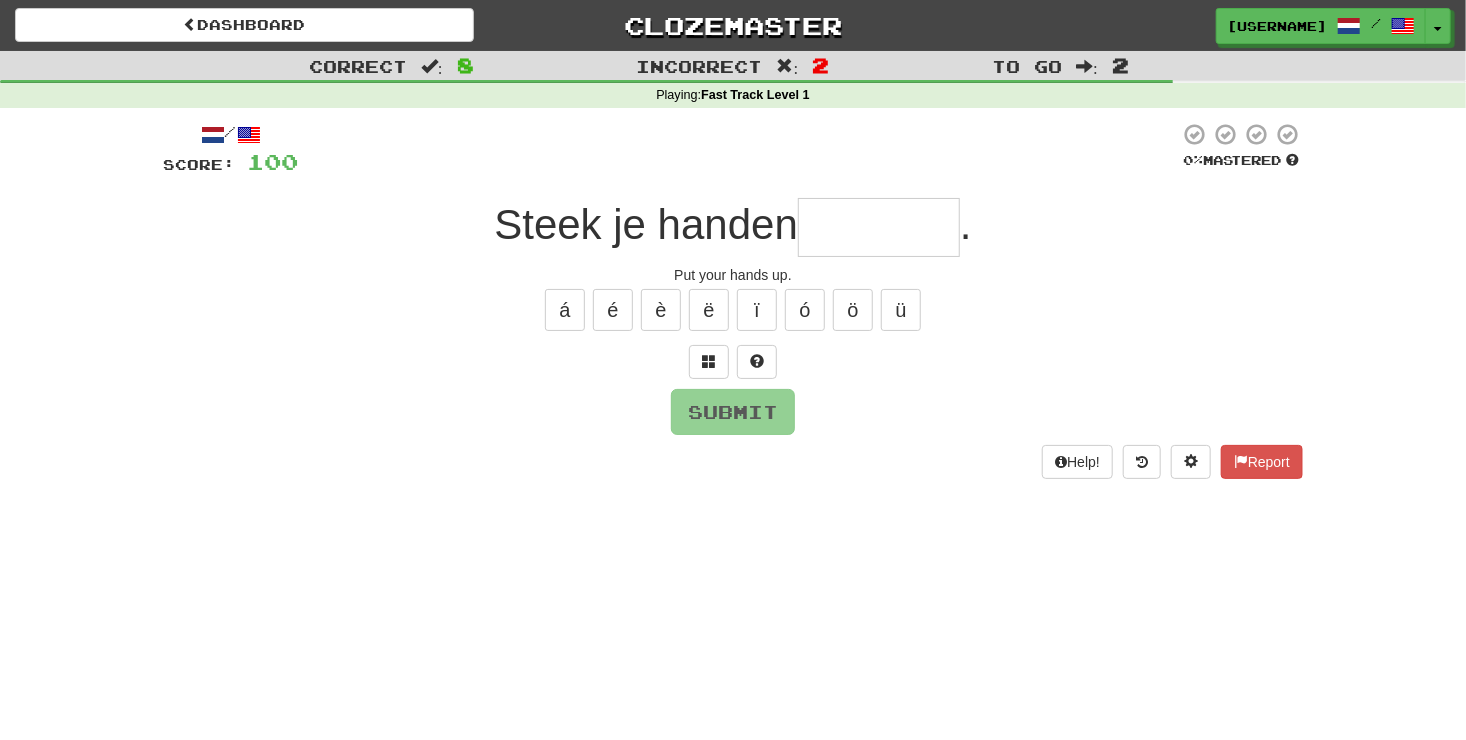 type on "*" 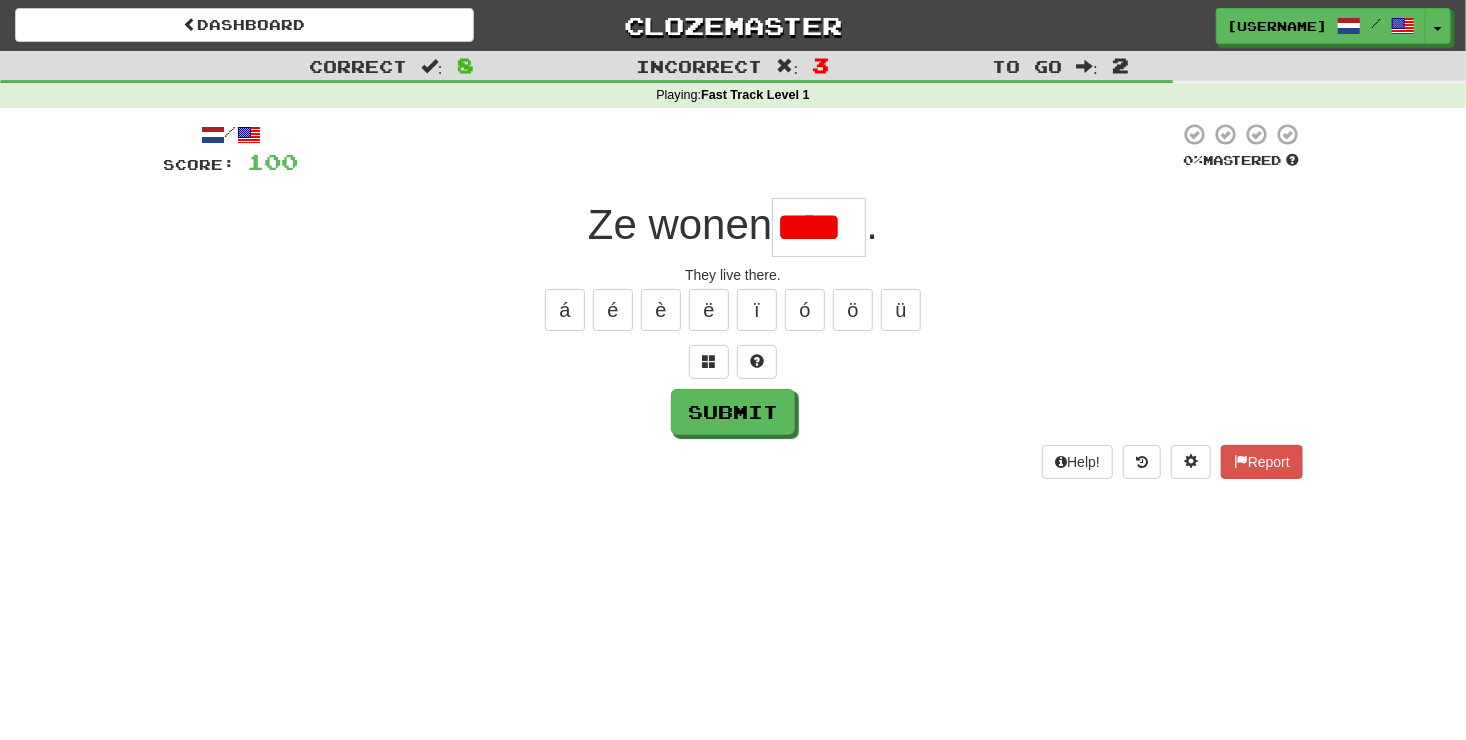 type on "****" 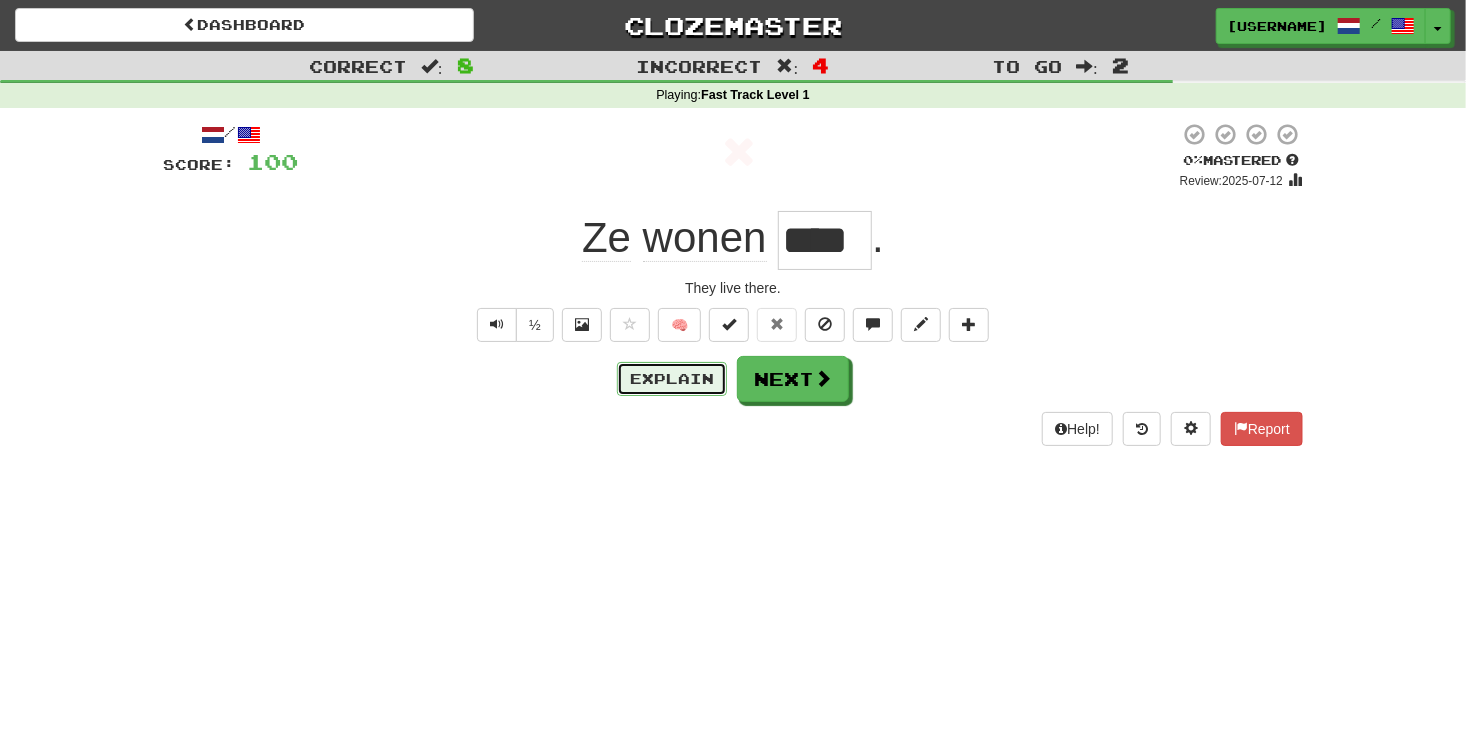 click on "Explain" at bounding box center [672, 379] 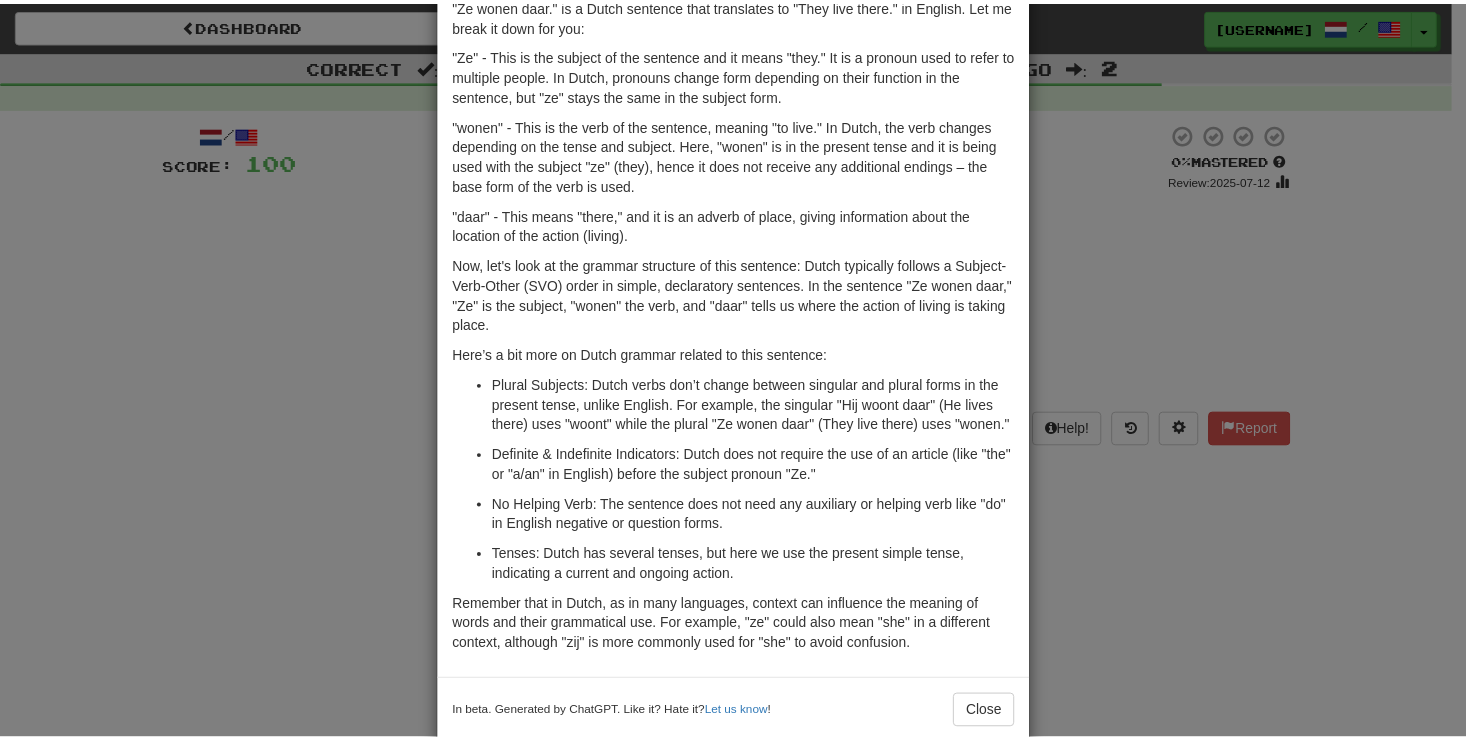 scroll, scrollTop: 136, scrollLeft: 0, axis: vertical 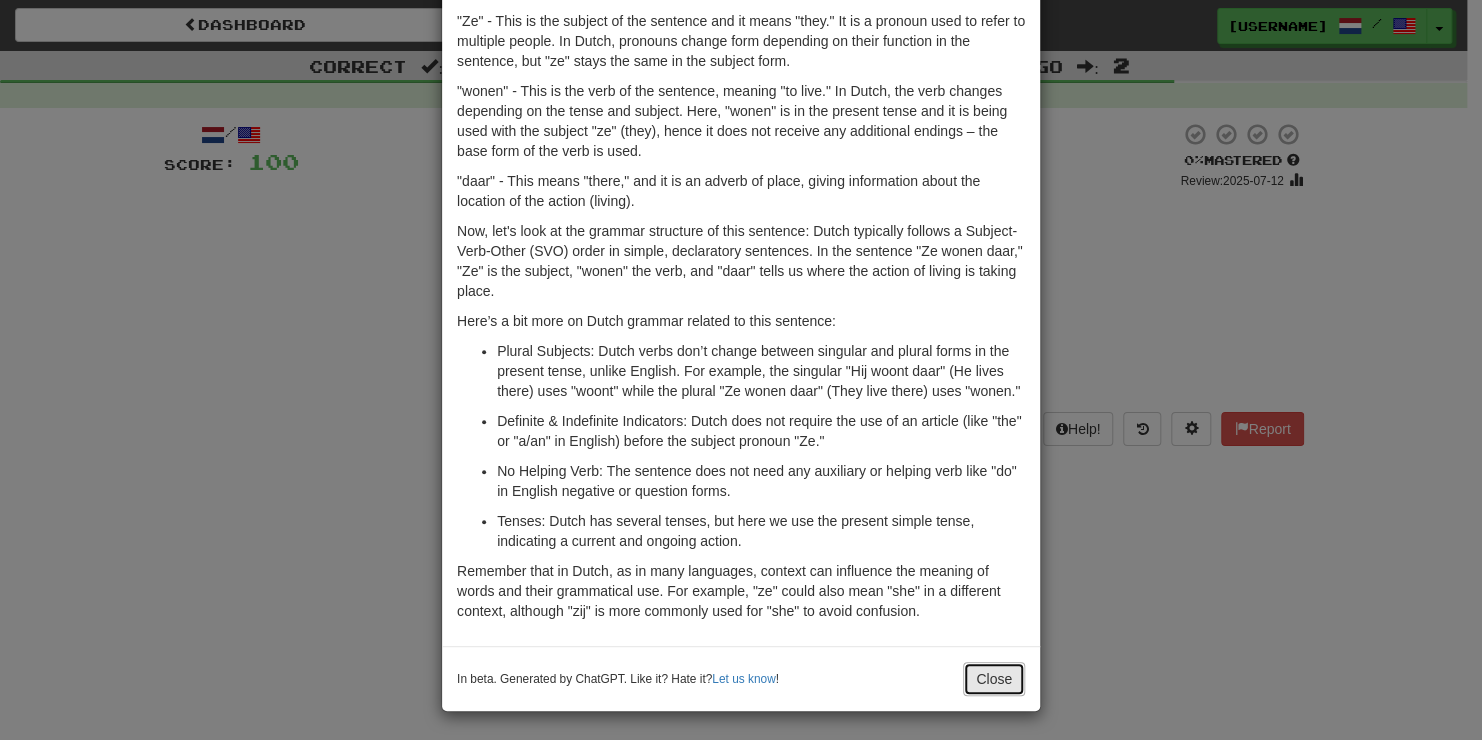 click on "Close" at bounding box center (994, 679) 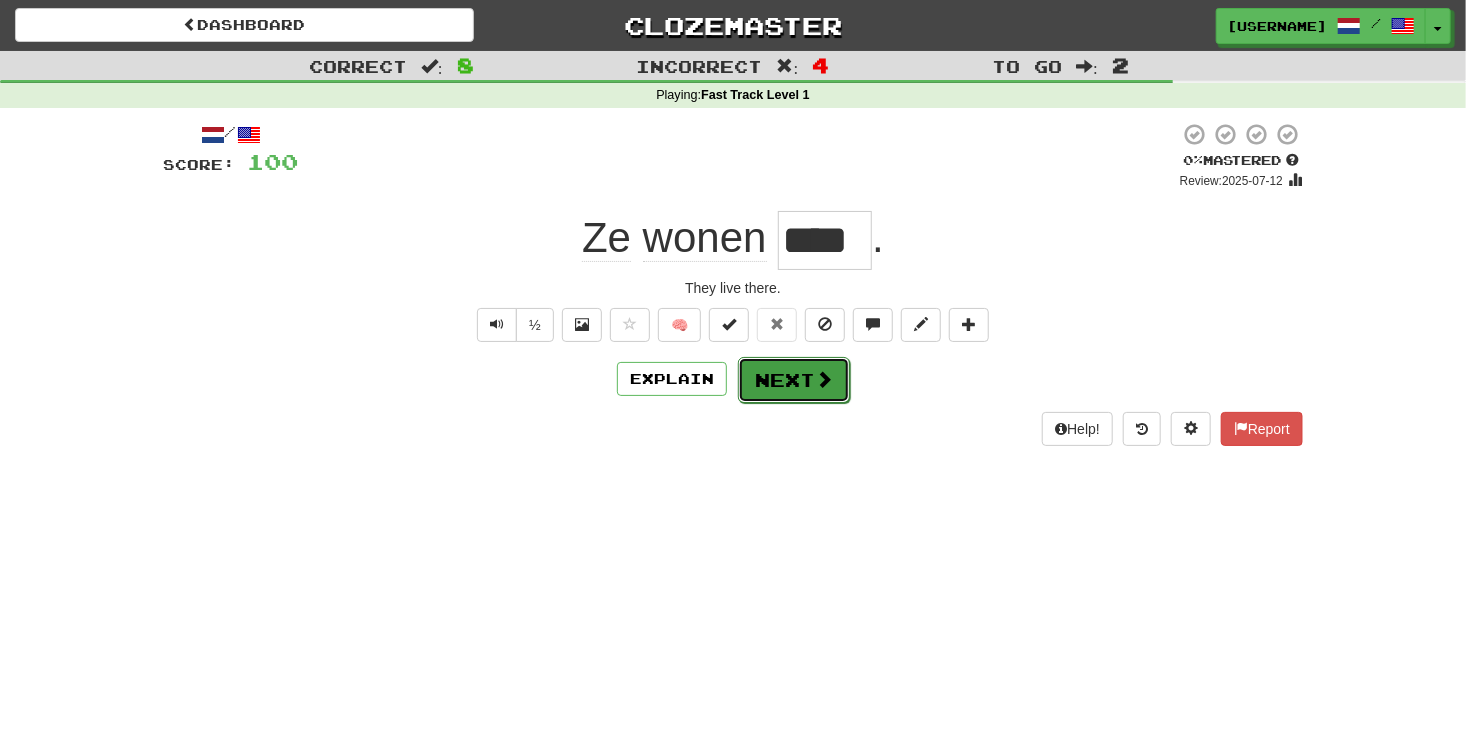 click at bounding box center (824, 379) 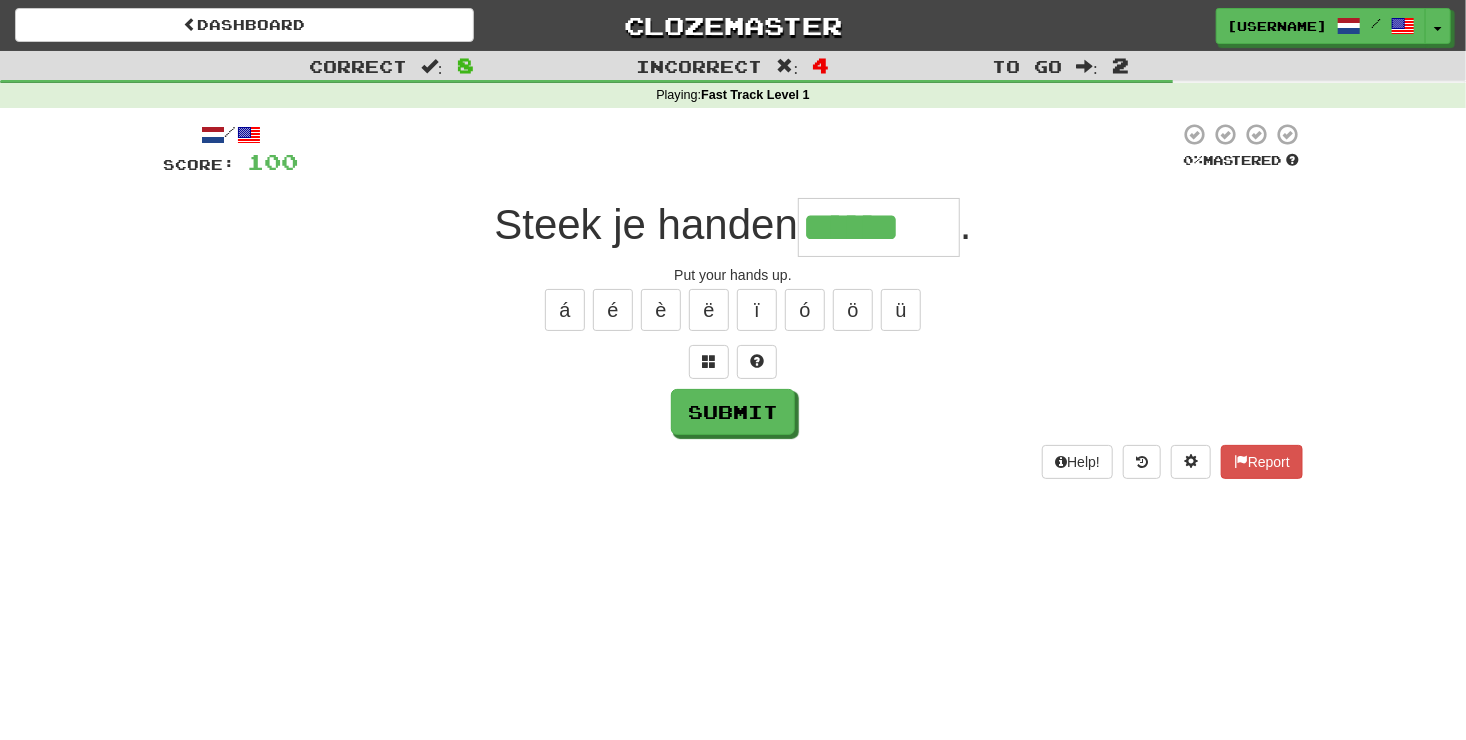 type on "******" 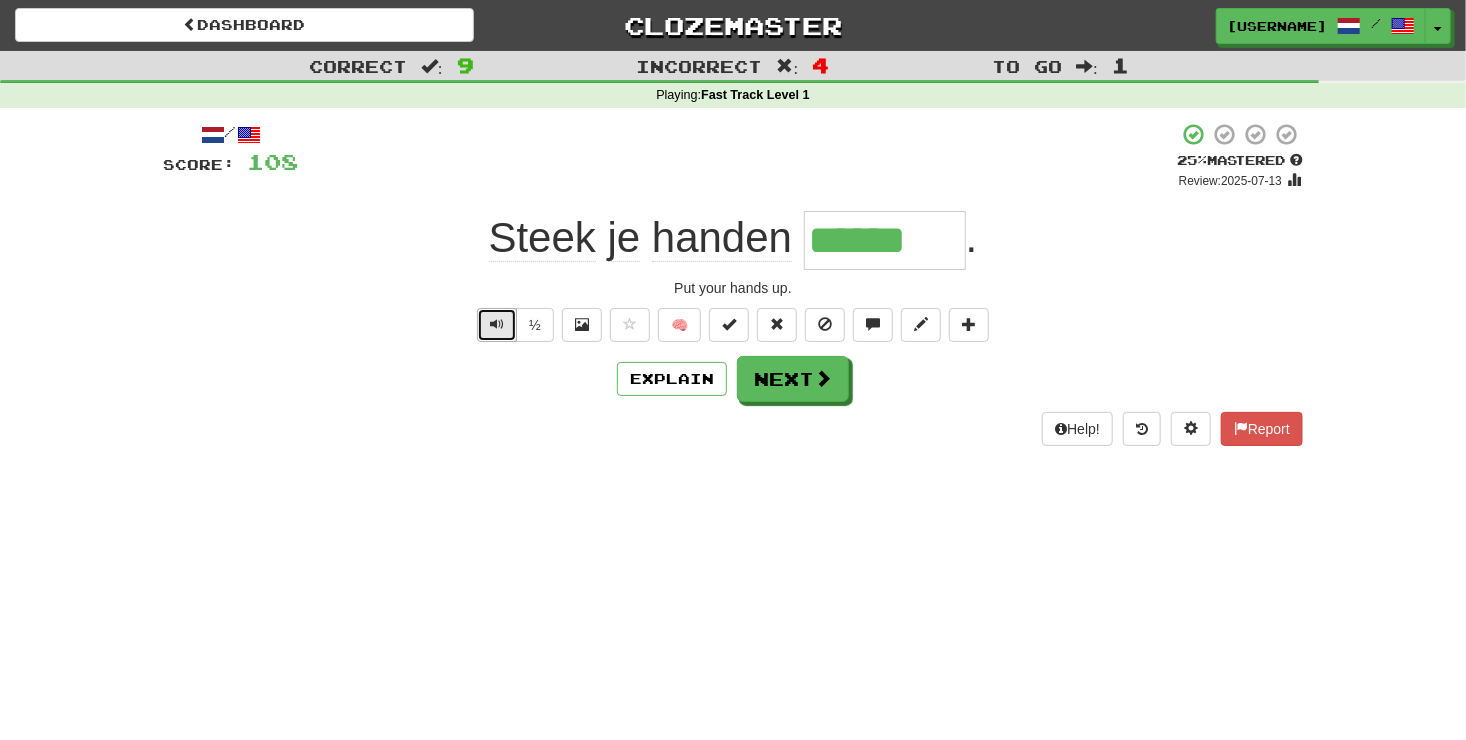 click at bounding box center (497, 324) 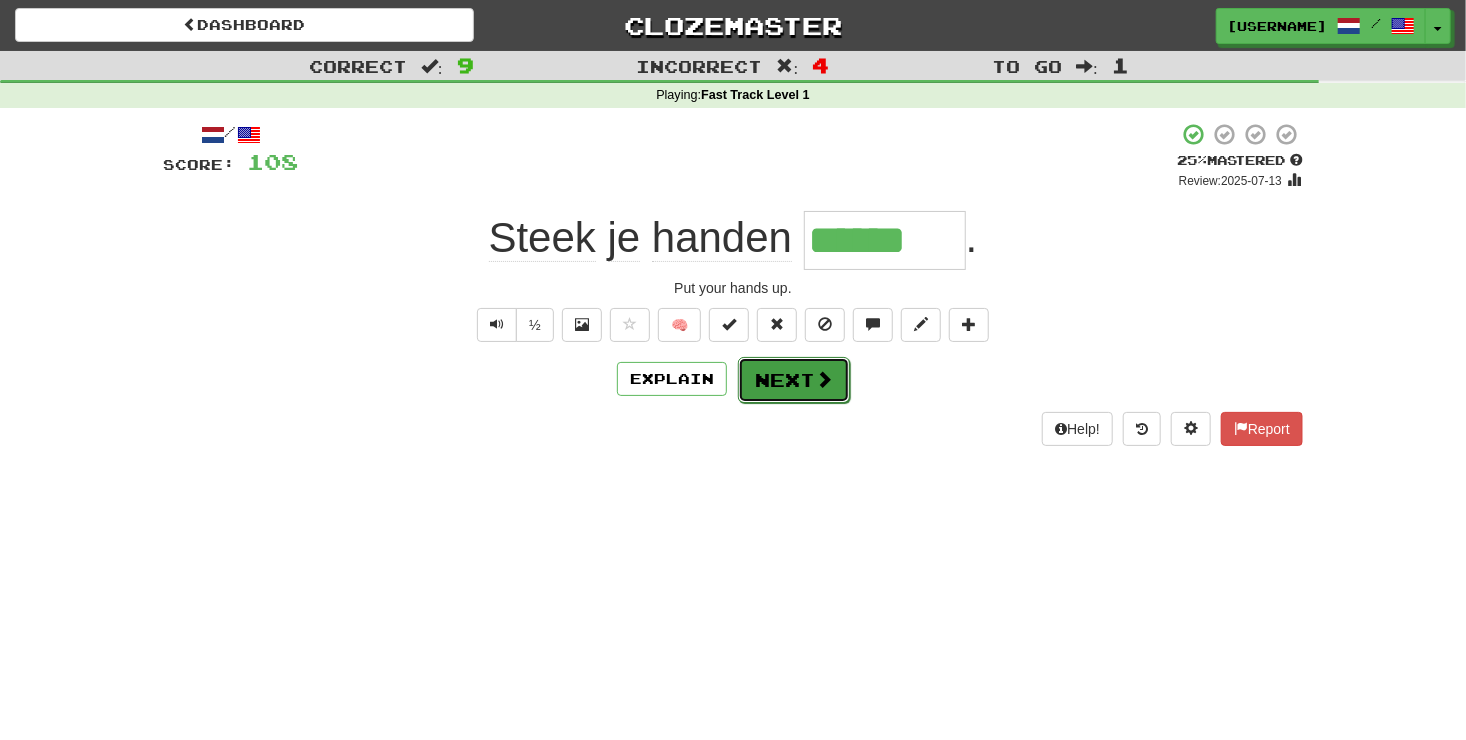 click on "Next" at bounding box center (794, 380) 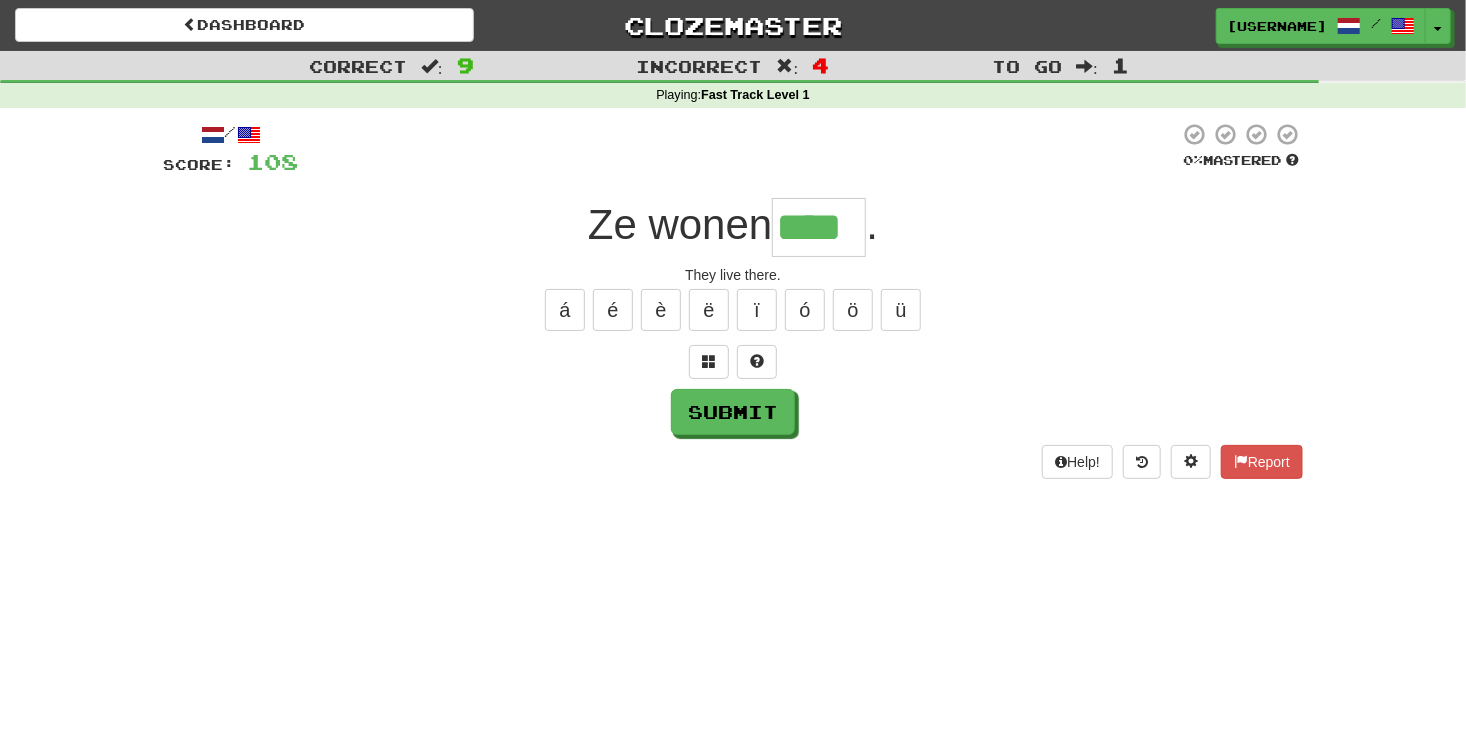 type on "****" 